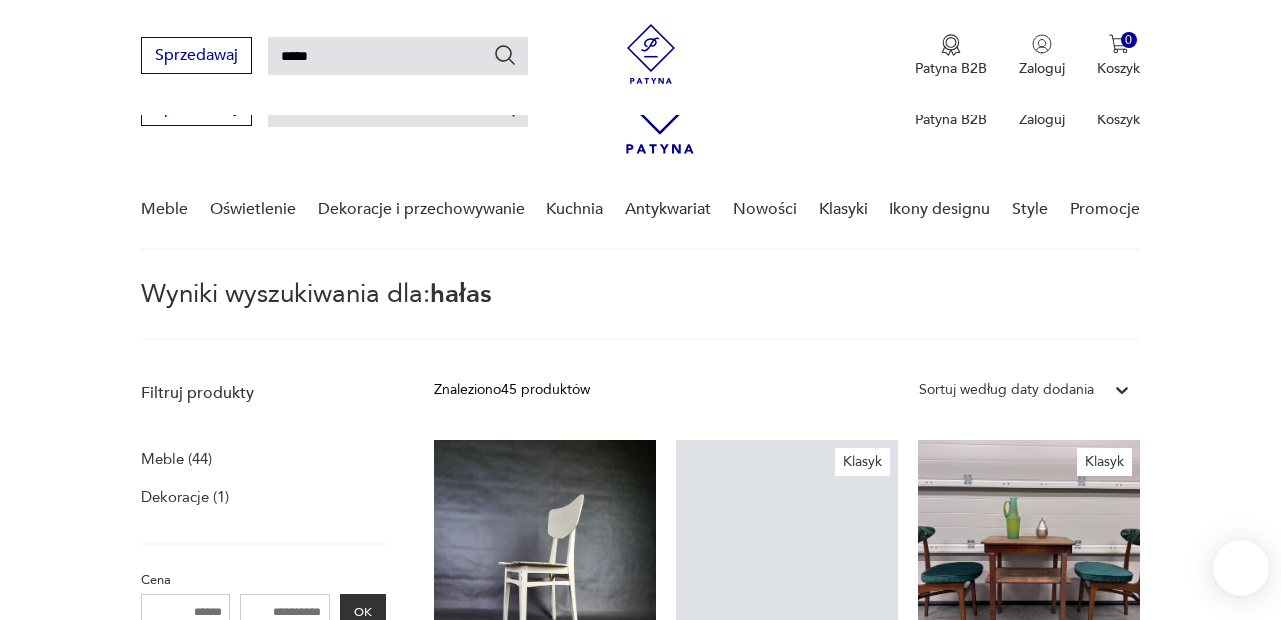 scroll, scrollTop: 312, scrollLeft: 0, axis: vertical 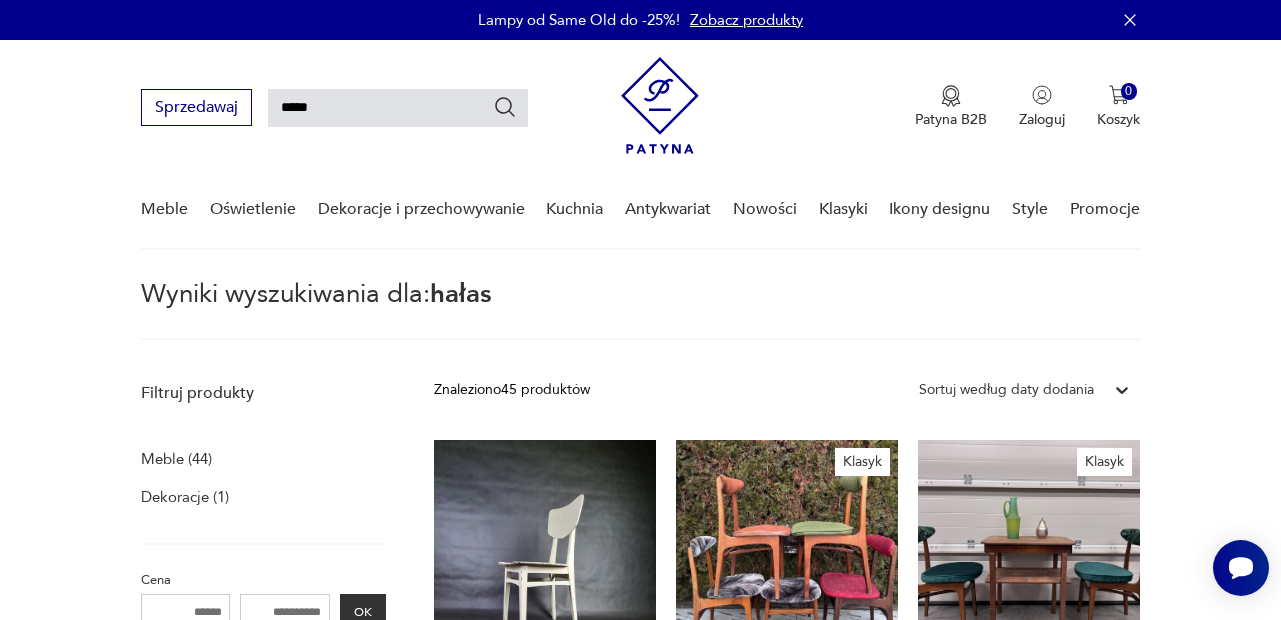 drag, startPoint x: 387, startPoint y: 111, endPoint x: 281, endPoint y: 110, distance: 106.004715 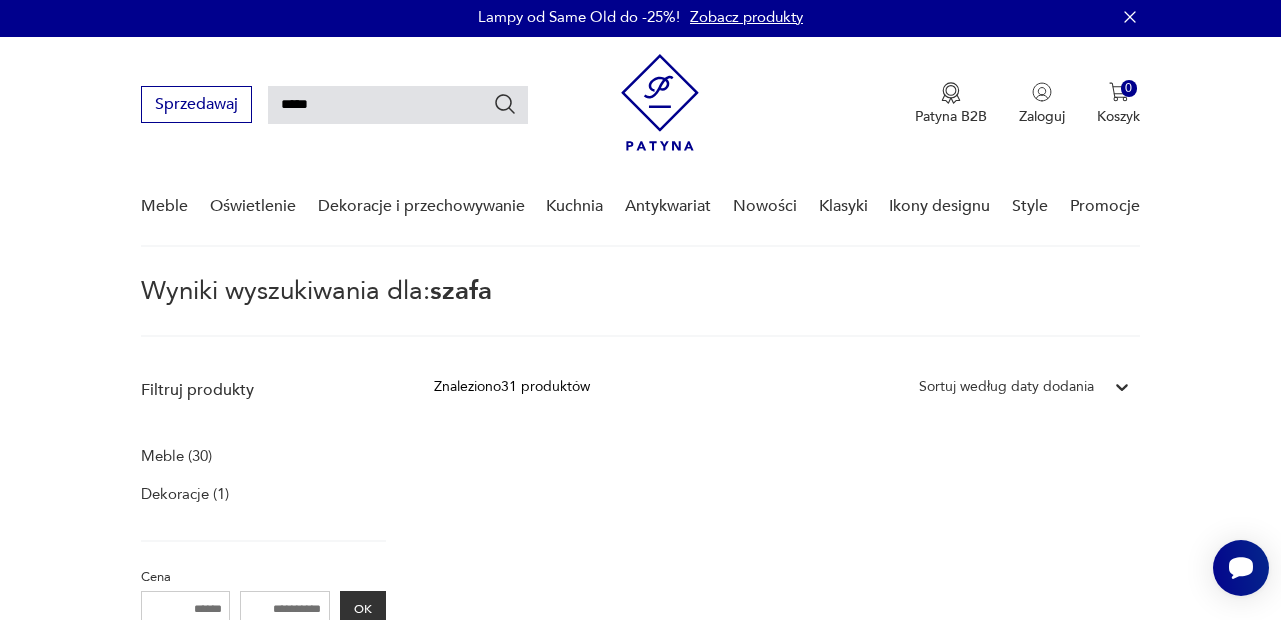 scroll, scrollTop: 0, scrollLeft: 0, axis: both 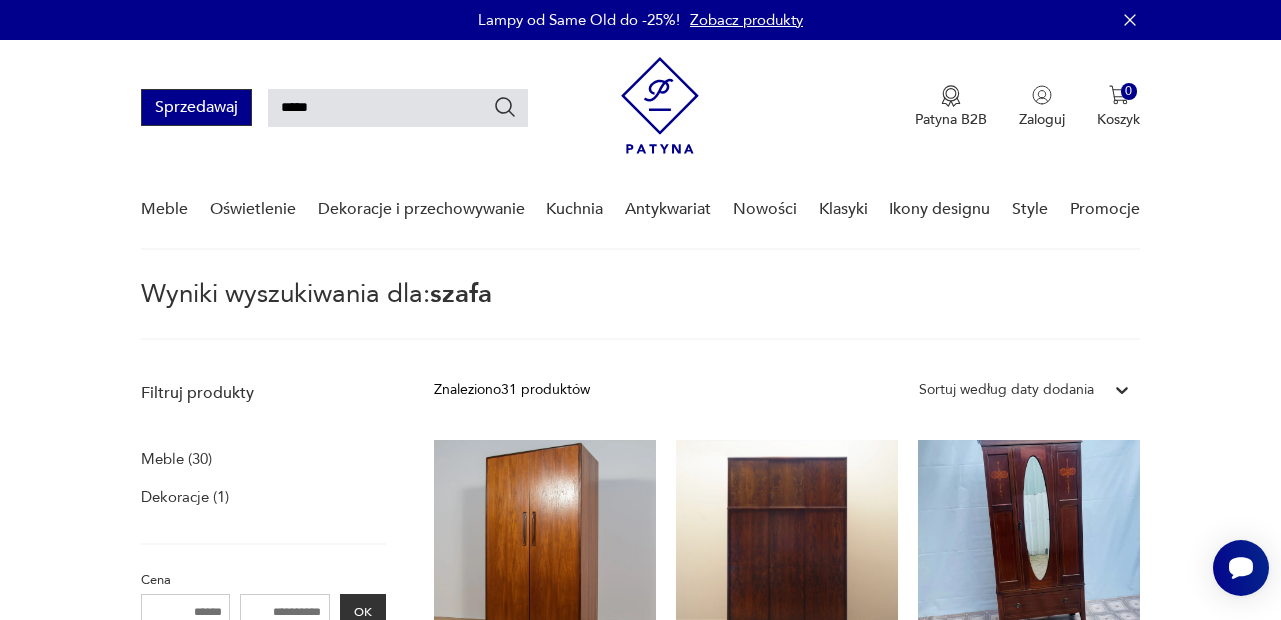 drag, startPoint x: 333, startPoint y: 118, endPoint x: 240, endPoint y: 110, distance: 93.34345 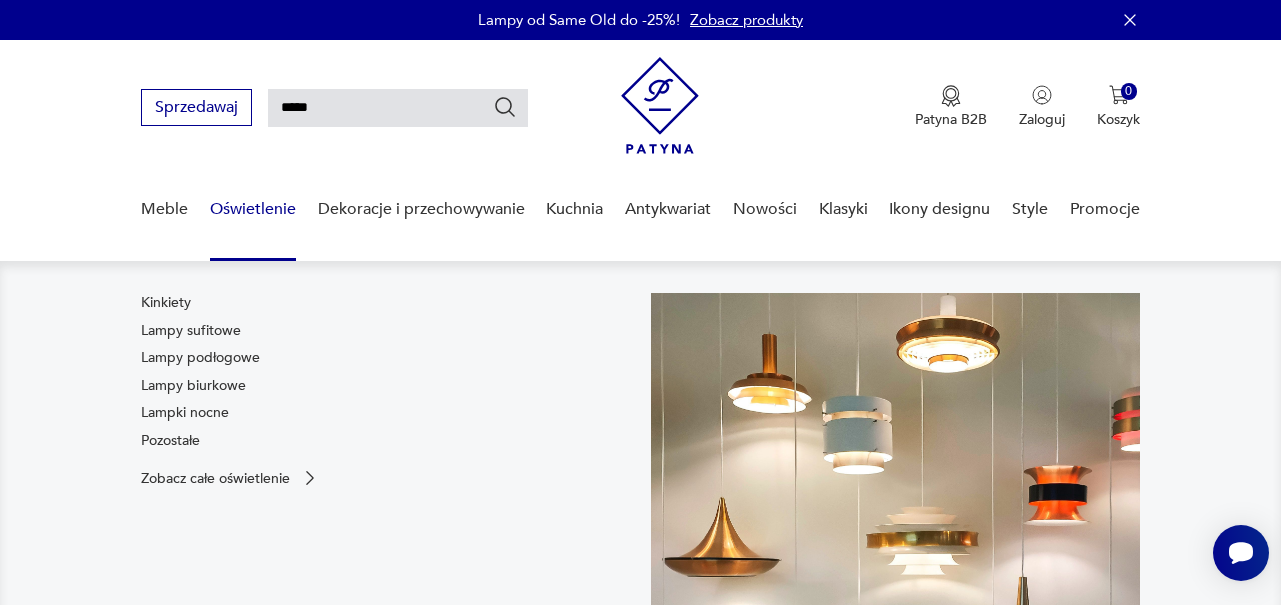 click on "Oświetlenie" at bounding box center (253, 209) 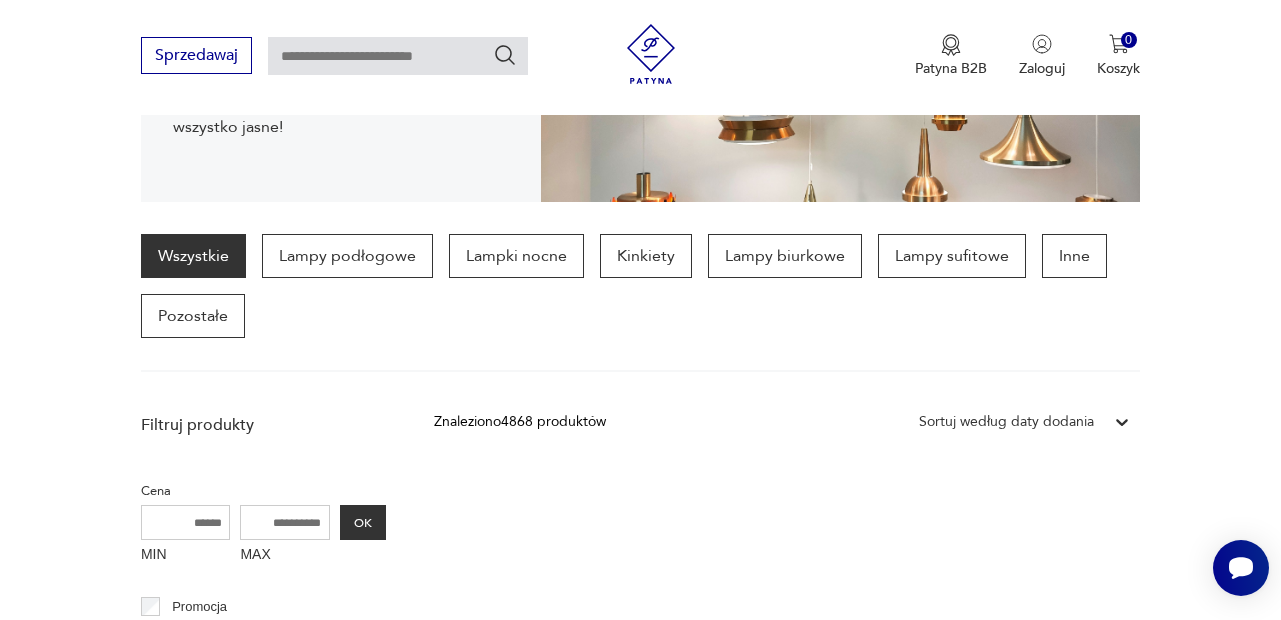 scroll, scrollTop: 425, scrollLeft: 0, axis: vertical 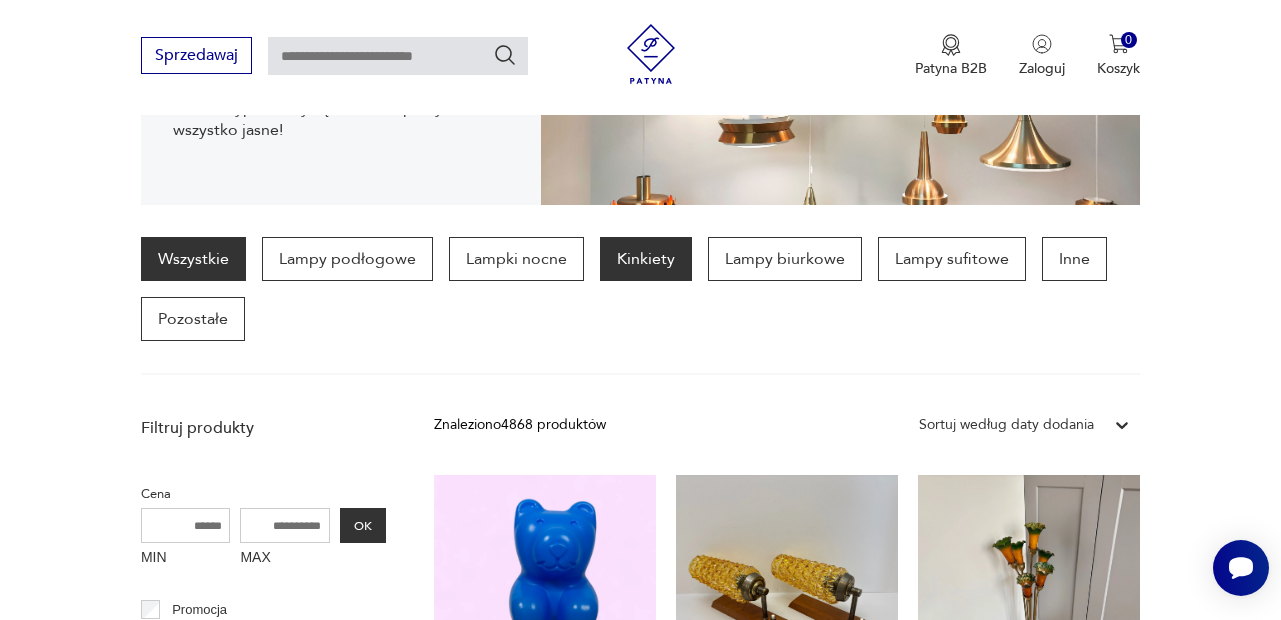 click on "Kinkiety" at bounding box center (646, 259) 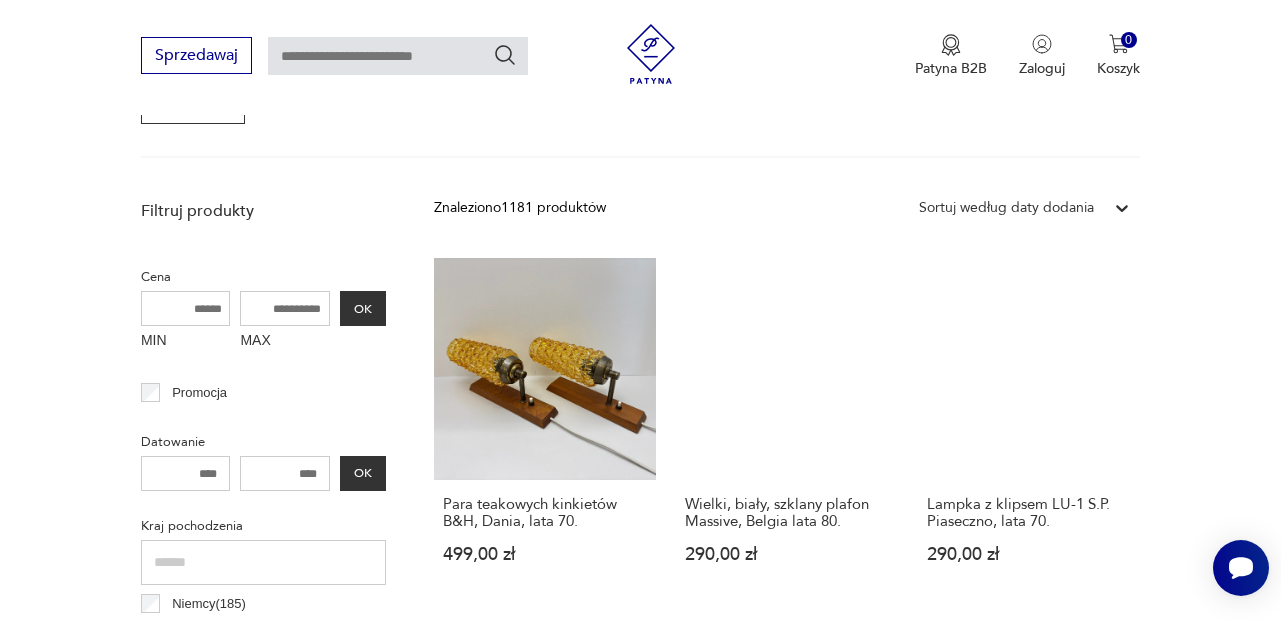 scroll, scrollTop: 647, scrollLeft: 0, axis: vertical 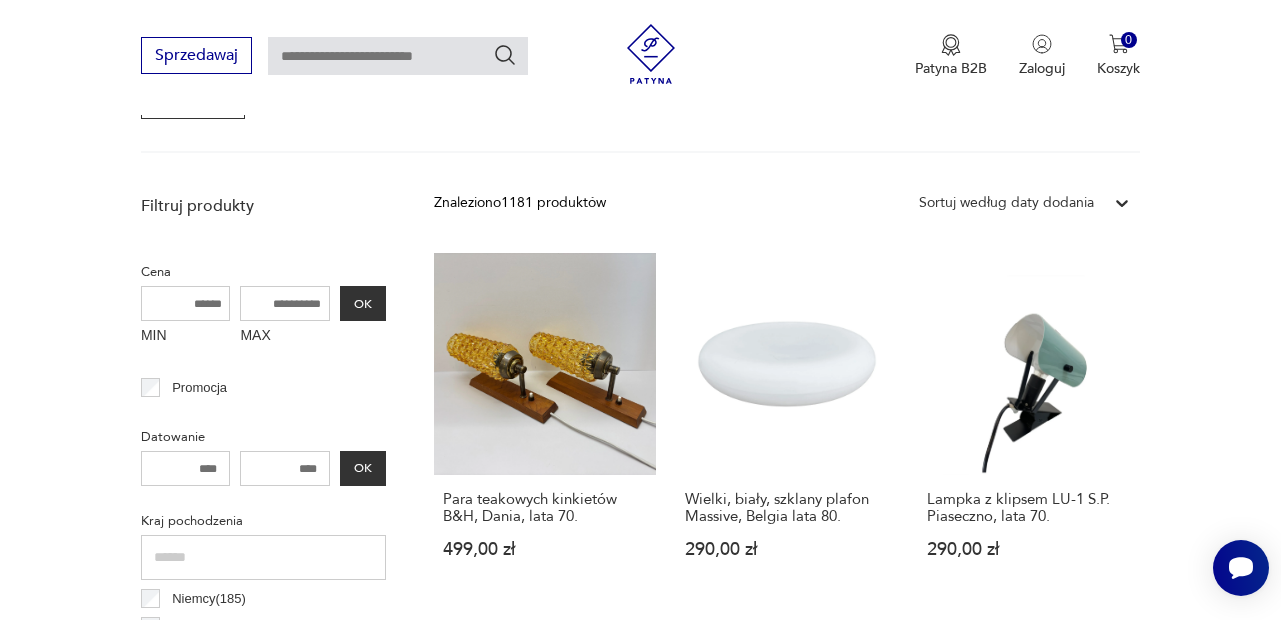 click on "MAX" at bounding box center [285, 303] 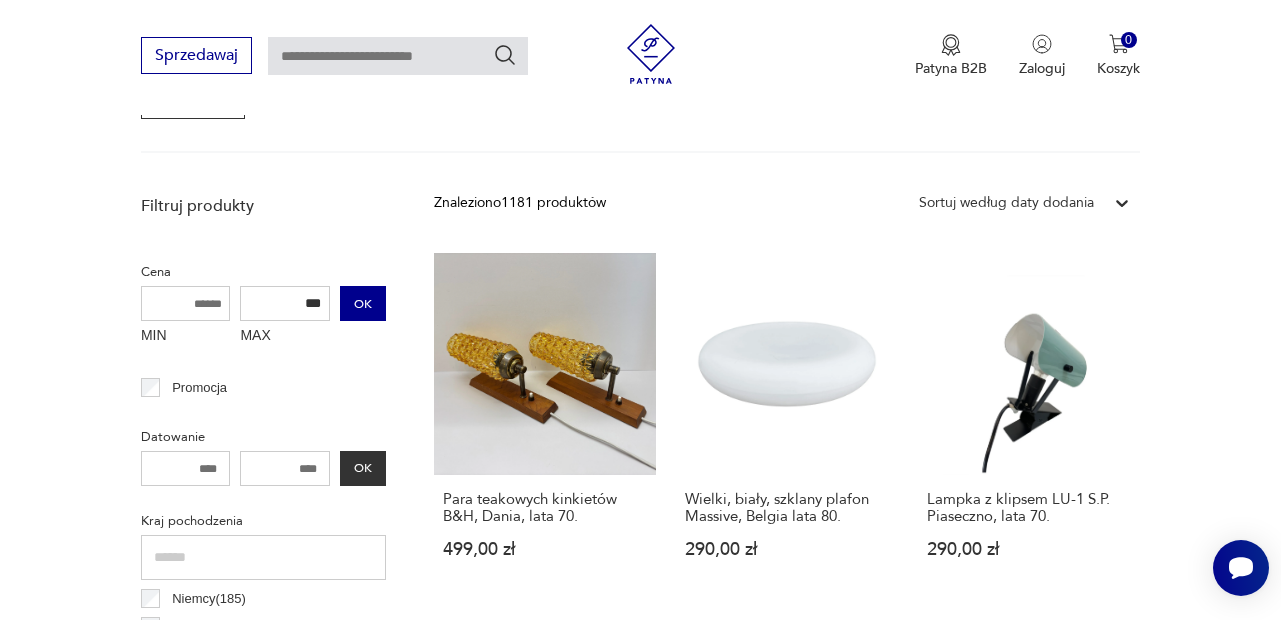 type on "***" 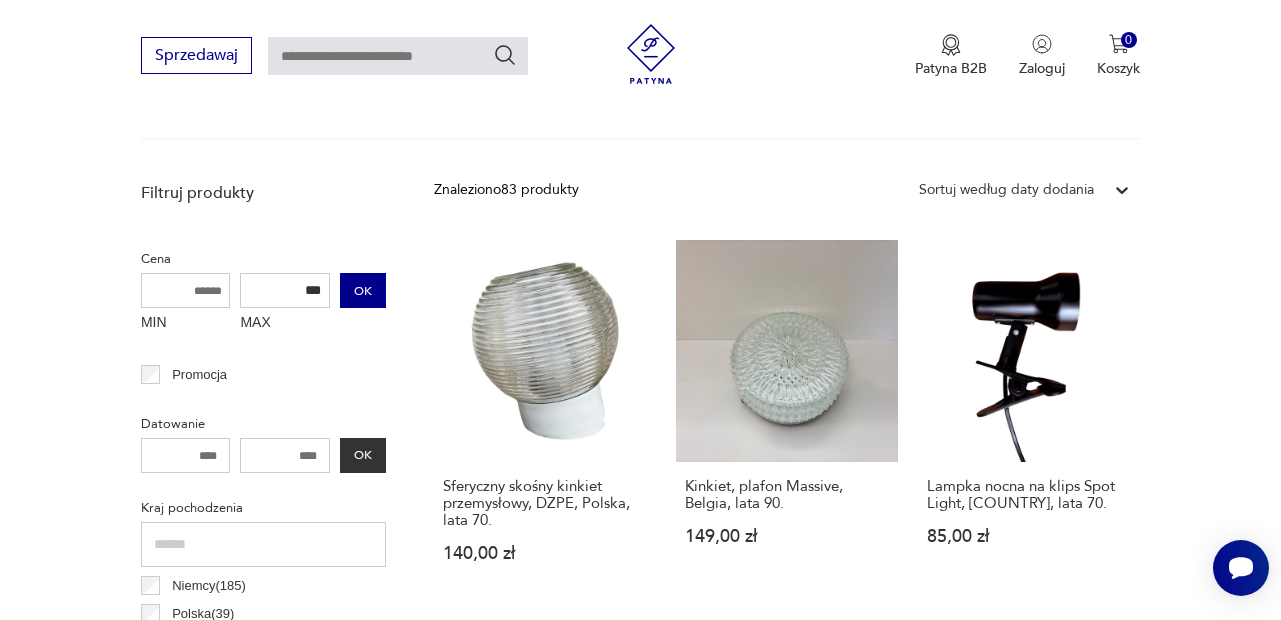 scroll, scrollTop: 655, scrollLeft: 0, axis: vertical 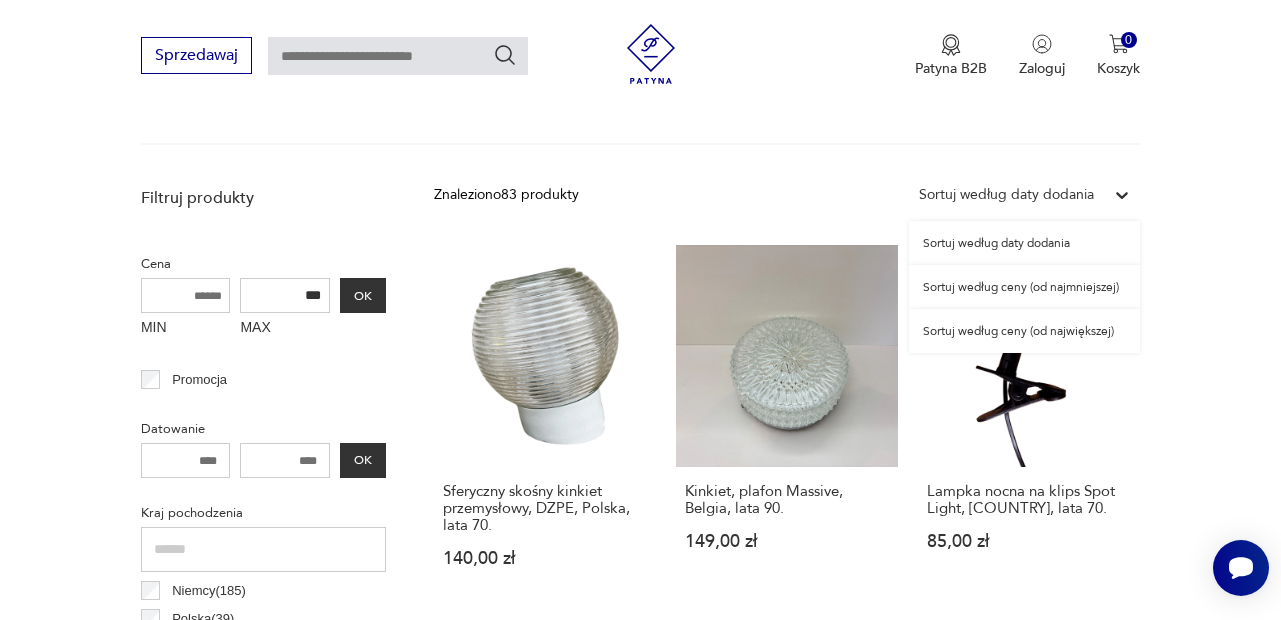 click at bounding box center [1122, 195] 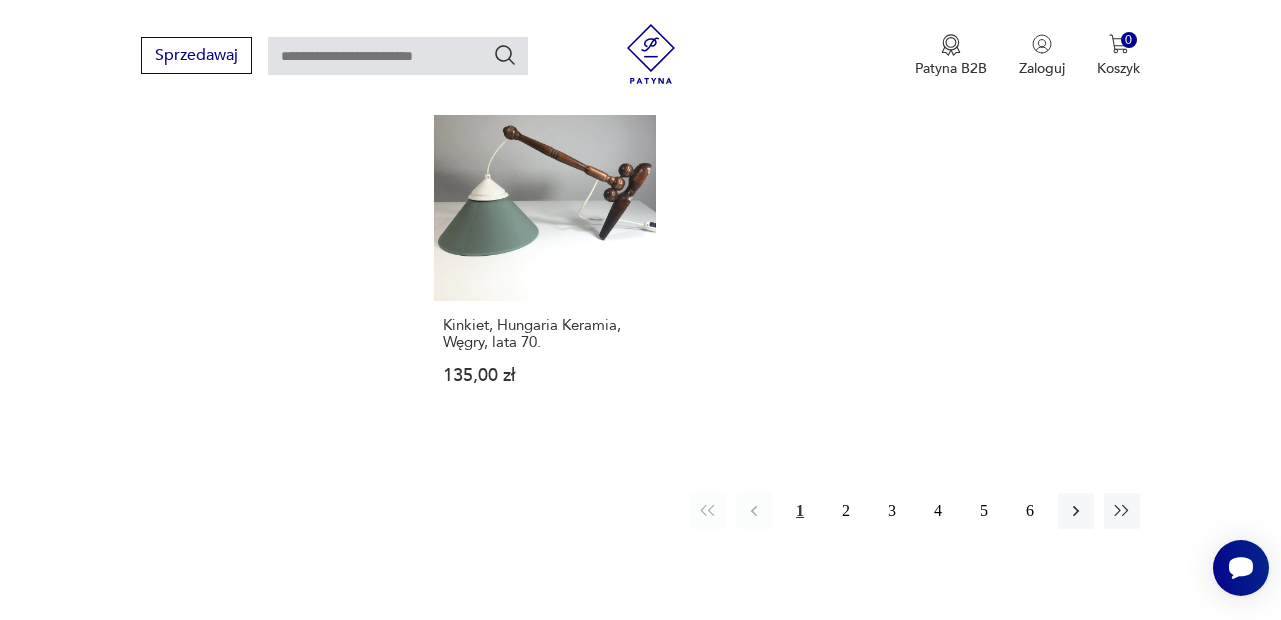 scroll, scrollTop: 2864, scrollLeft: 0, axis: vertical 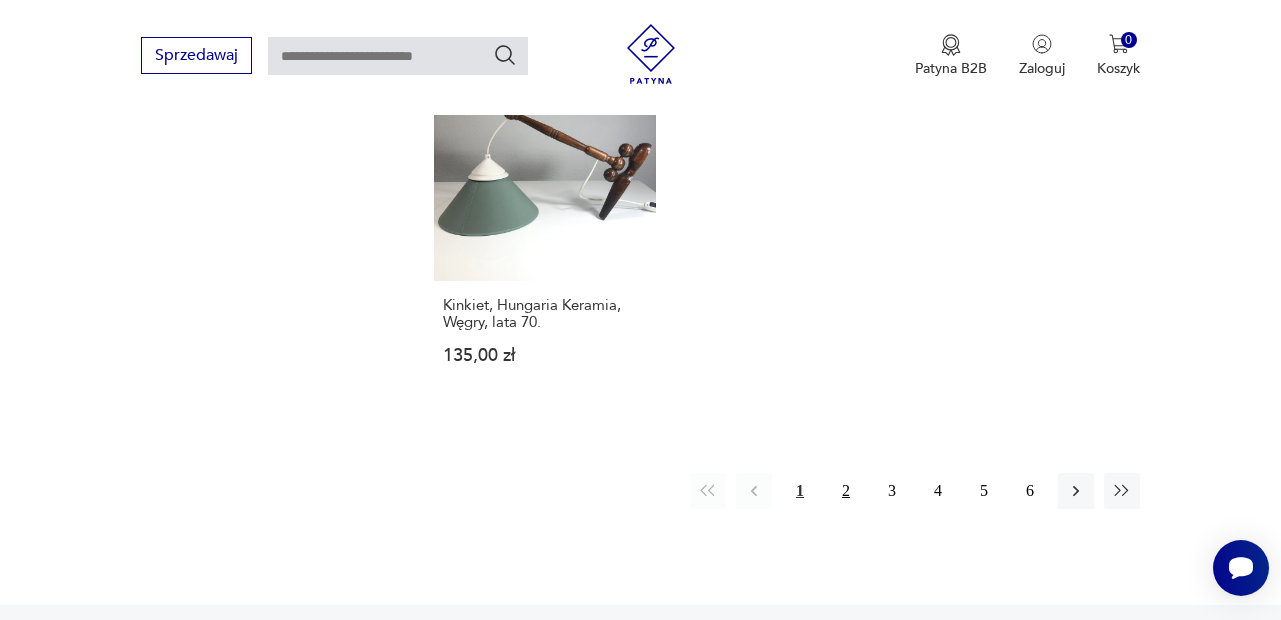 click on "2" at bounding box center [846, 491] 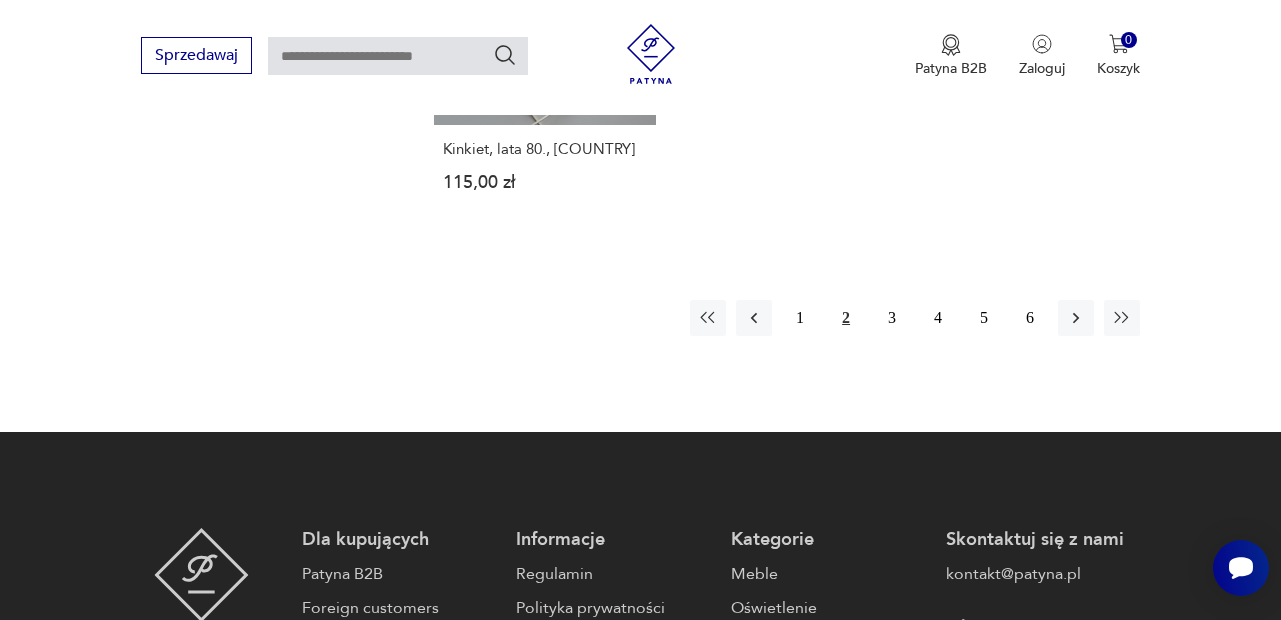 scroll, scrollTop: 2918, scrollLeft: 0, axis: vertical 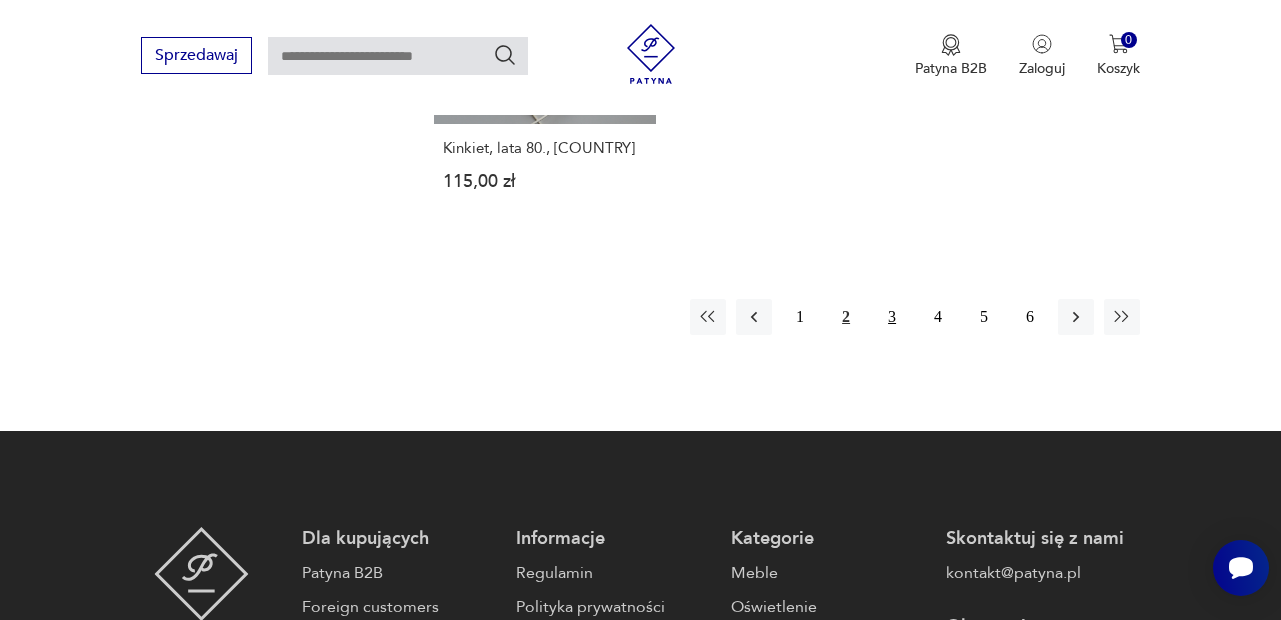 click on "3" at bounding box center [892, 317] 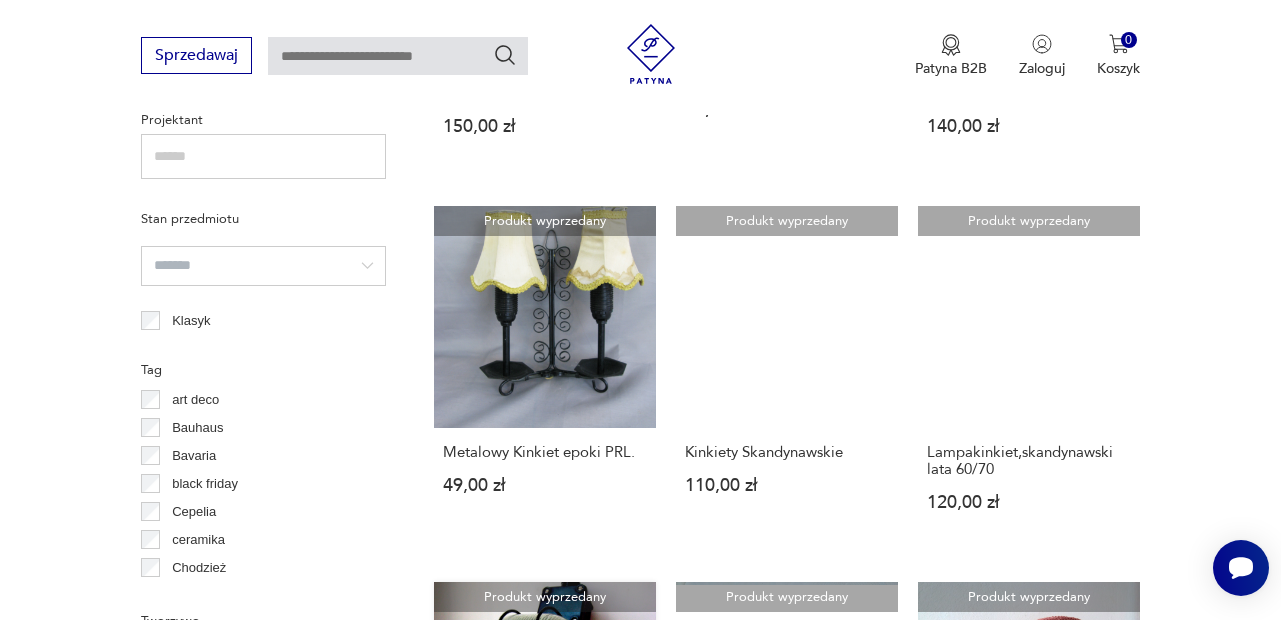 scroll, scrollTop: 1437, scrollLeft: 0, axis: vertical 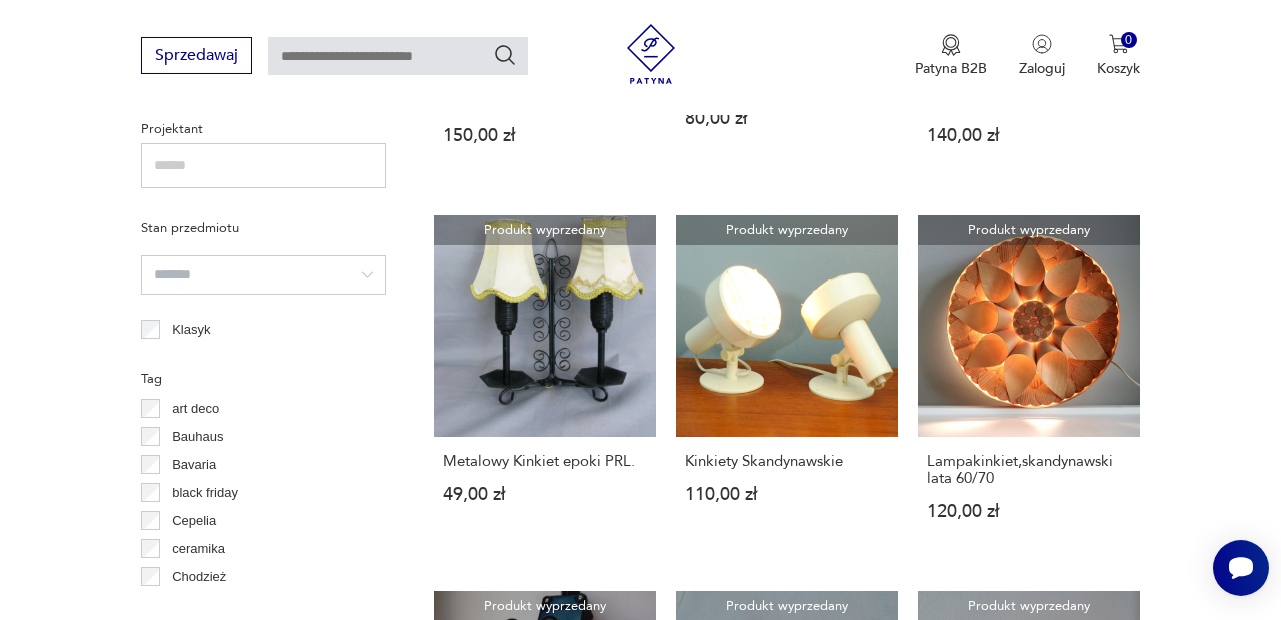click at bounding box center (263, 275) 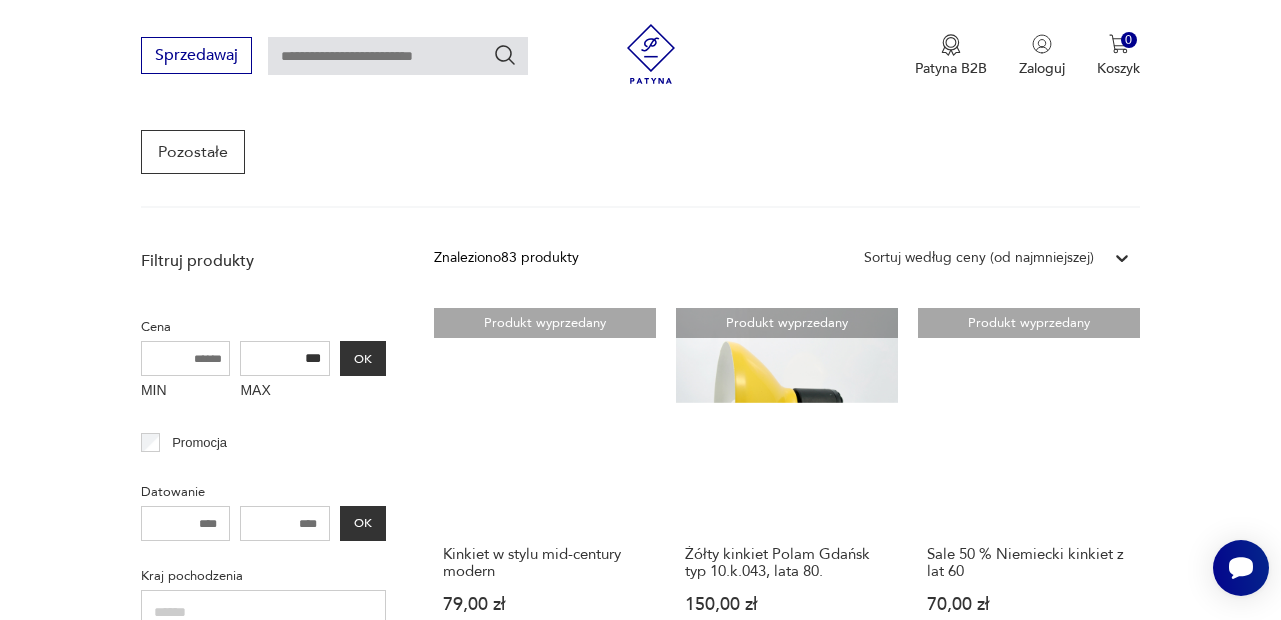 scroll, scrollTop: 0, scrollLeft: 0, axis: both 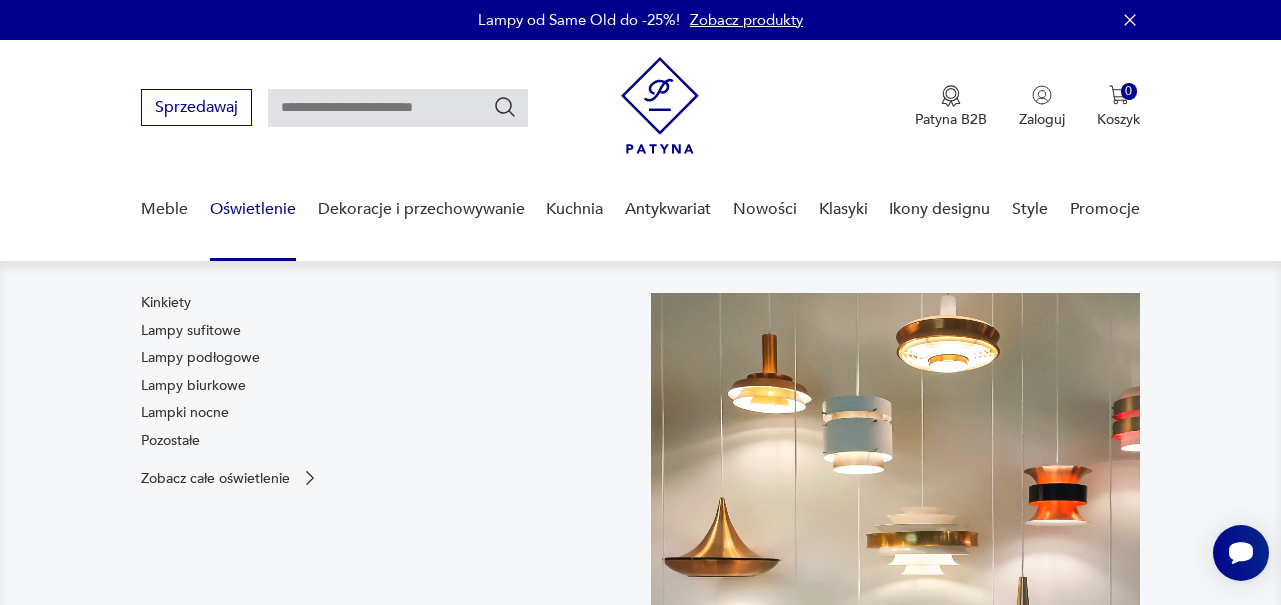 click on "Oświetlenie" at bounding box center [253, 209] 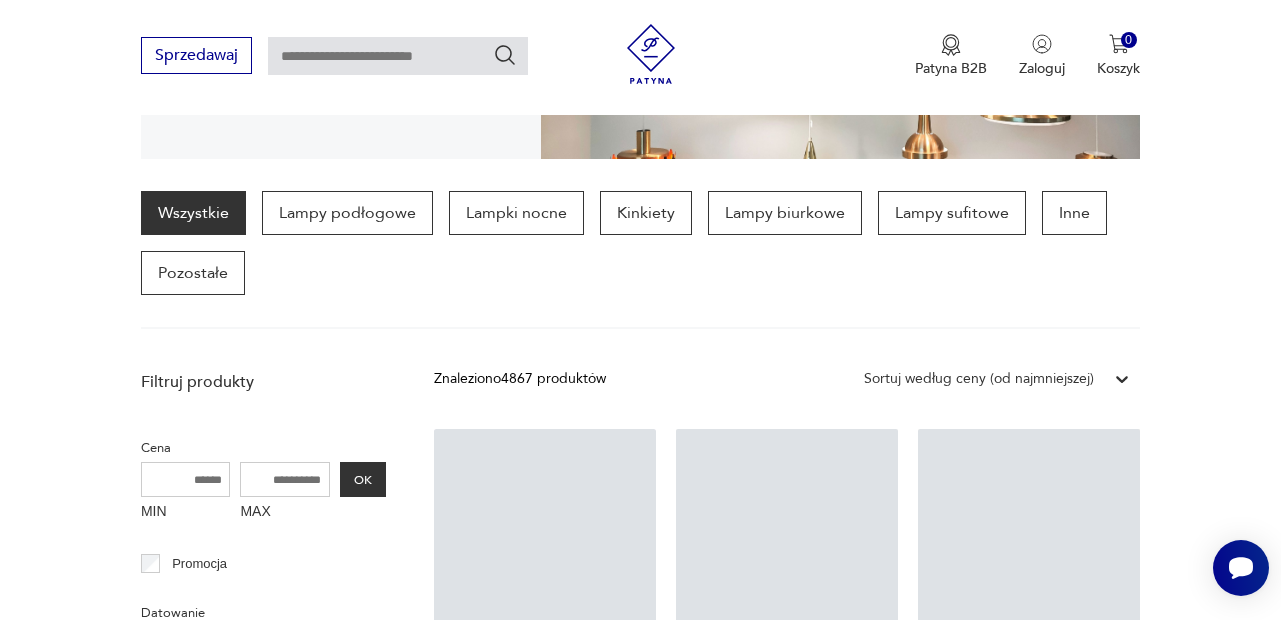 scroll, scrollTop: 473, scrollLeft: 0, axis: vertical 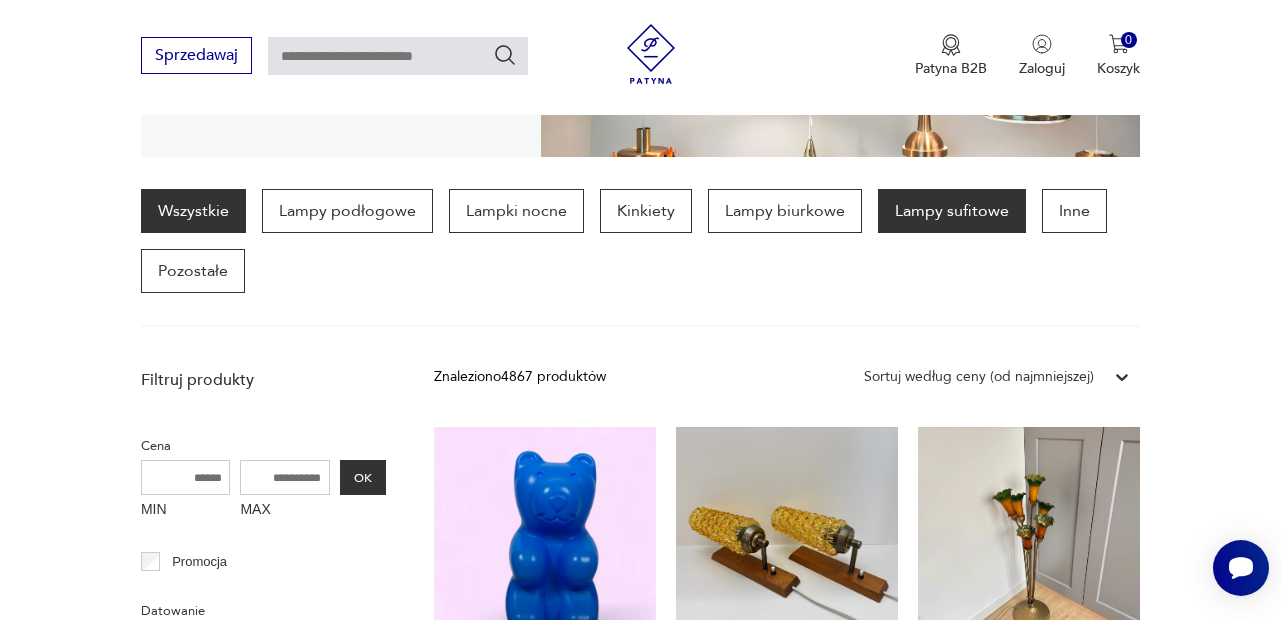 click on "Lampy sufitowe" at bounding box center (952, 211) 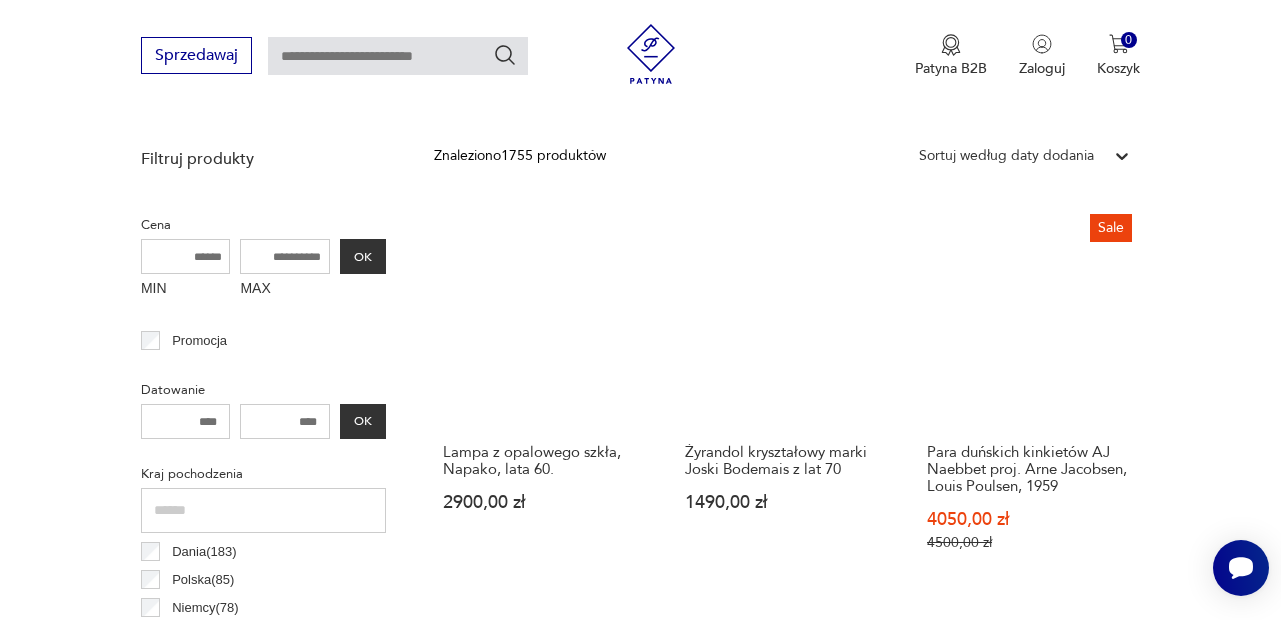scroll, scrollTop: 723, scrollLeft: 0, axis: vertical 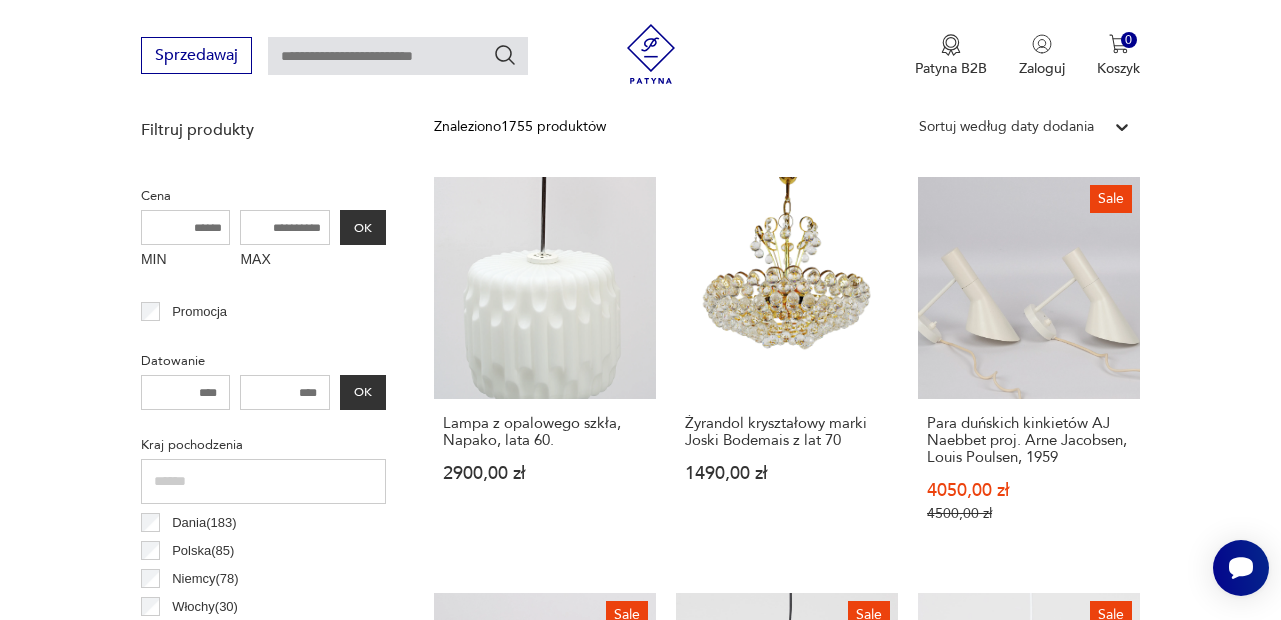 click on "MAX" at bounding box center (285, 227) 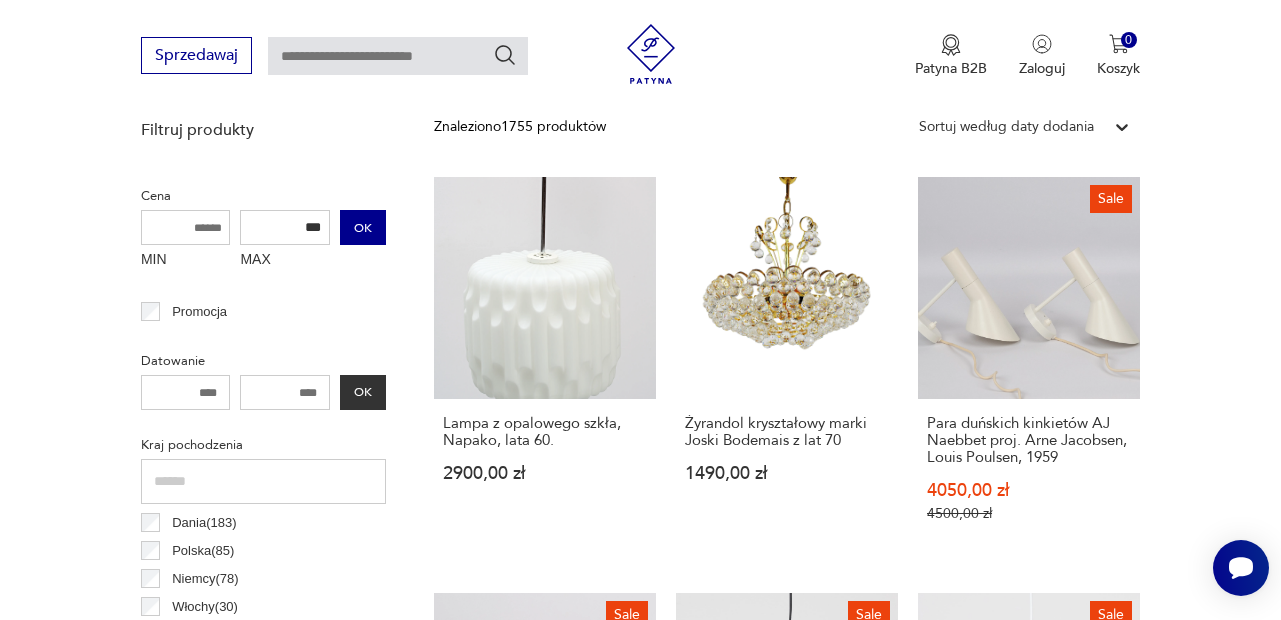 type on "***" 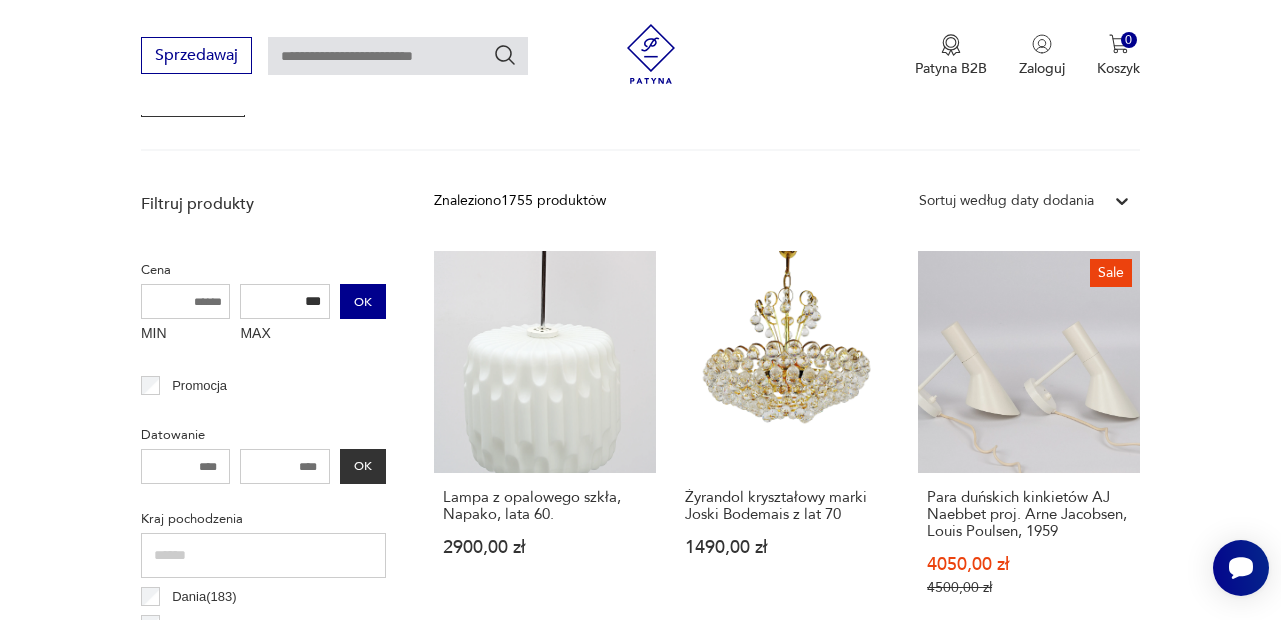 scroll, scrollTop: 532, scrollLeft: 0, axis: vertical 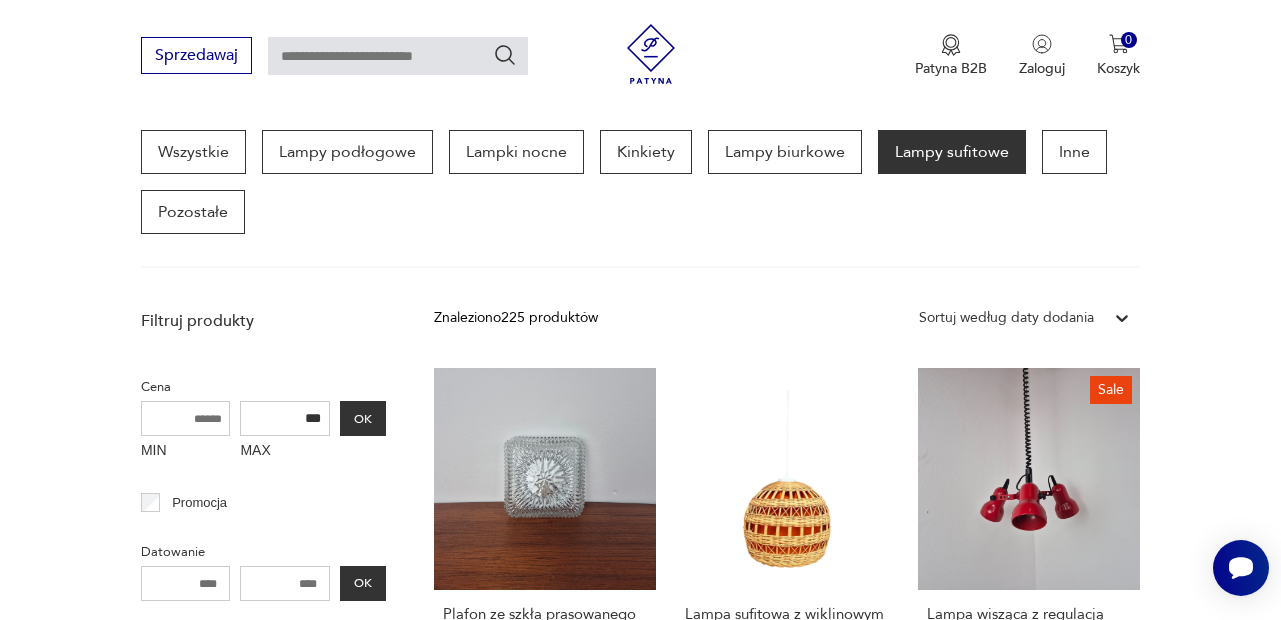 click on "Wszystkie Lampy podłogowe Lampki nocne Kinkiety Lampy biurkowe Lampy sufitowe Inne Pozostałe" at bounding box center (640, 199) 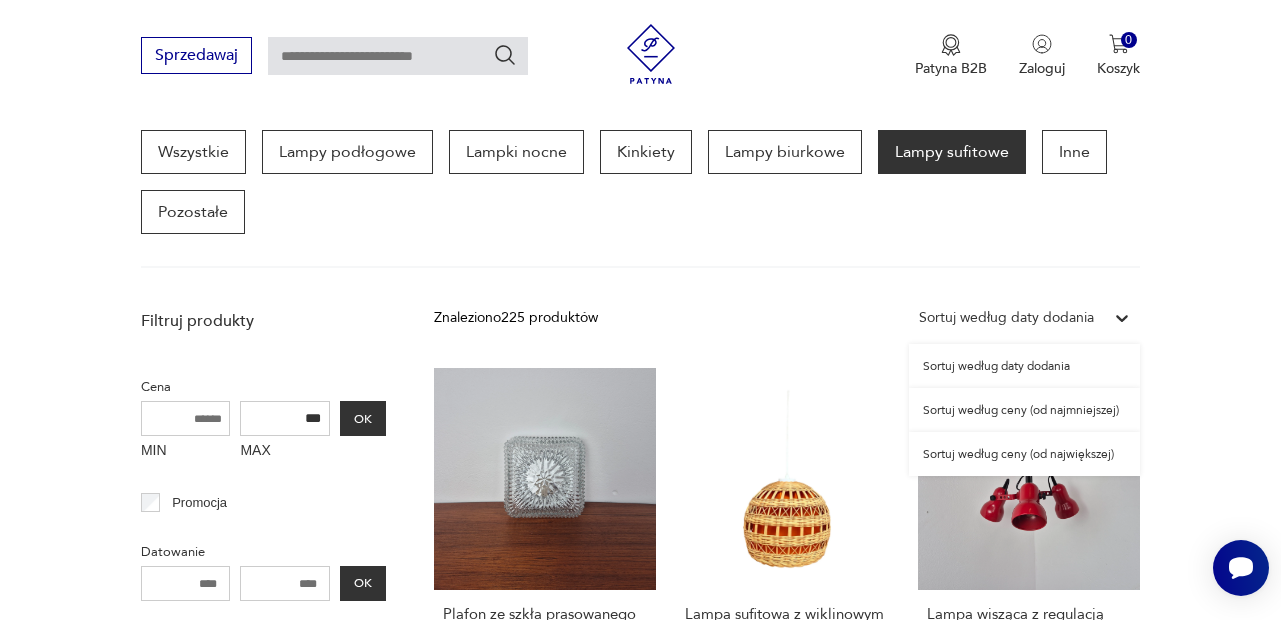 click on "Sortuj według daty dodania" at bounding box center (1006, 318) 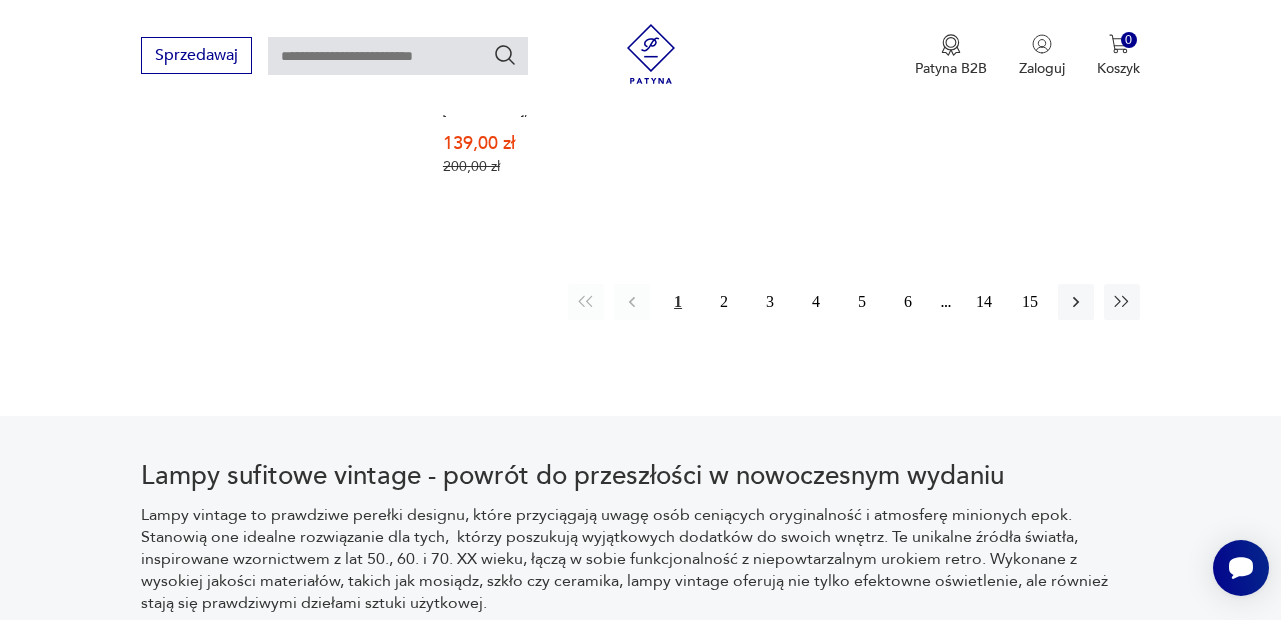 scroll, scrollTop: 3048, scrollLeft: 0, axis: vertical 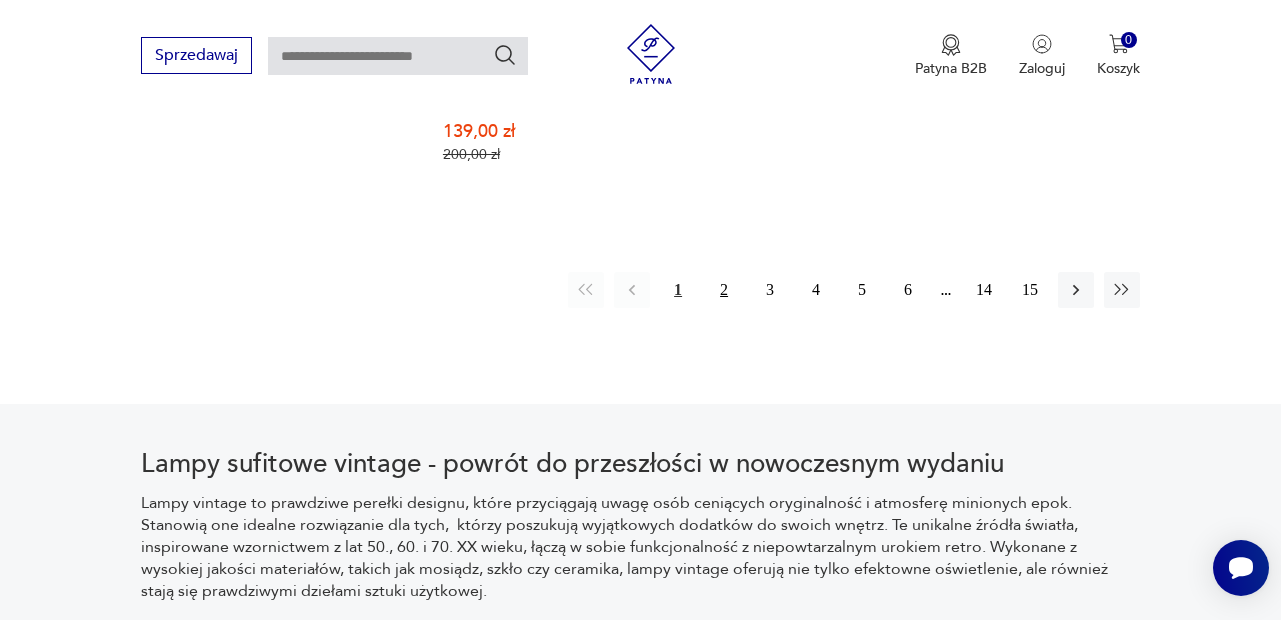 click on "2" at bounding box center [724, 290] 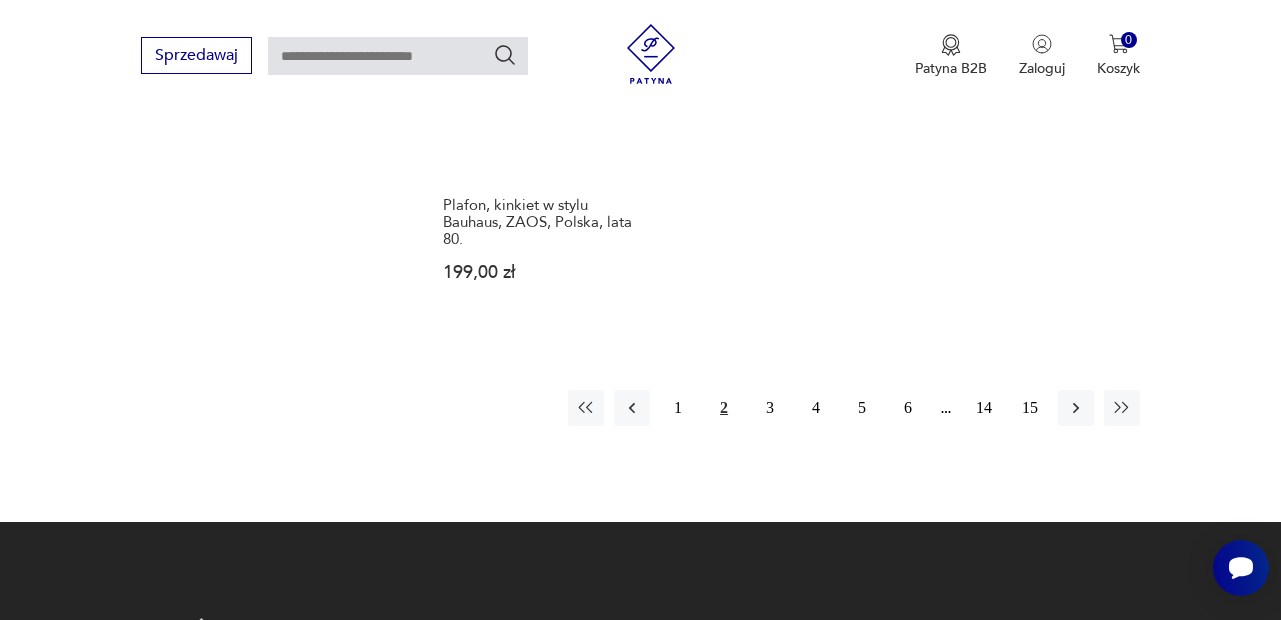 scroll, scrollTop: 2965, scrollLeft: 0, axis: vertical 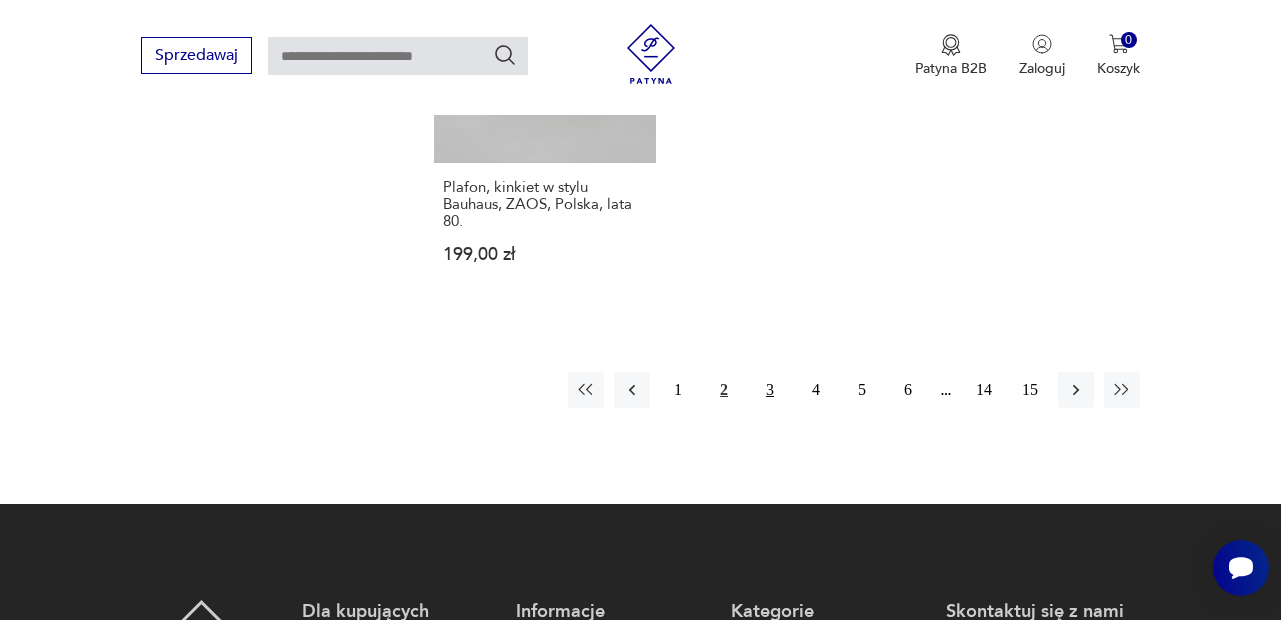 click on "3" at bounding box center (770, 390) 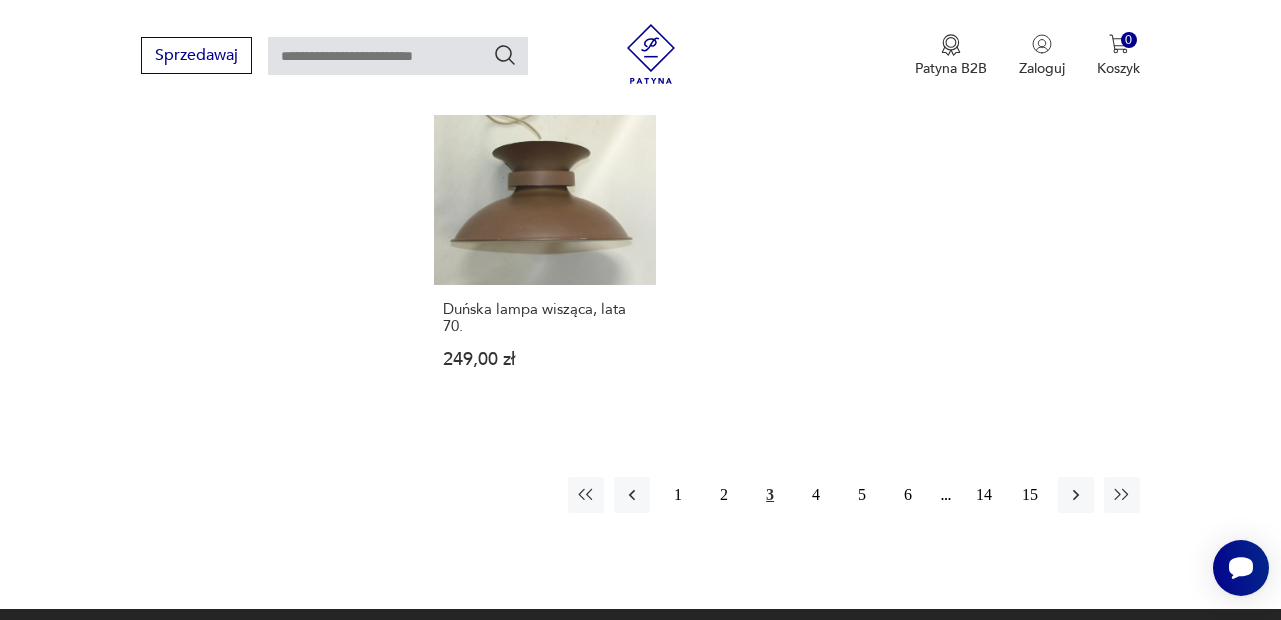 scroll, scrollTop: 2862, scrollLeft: 0, axis: vertical 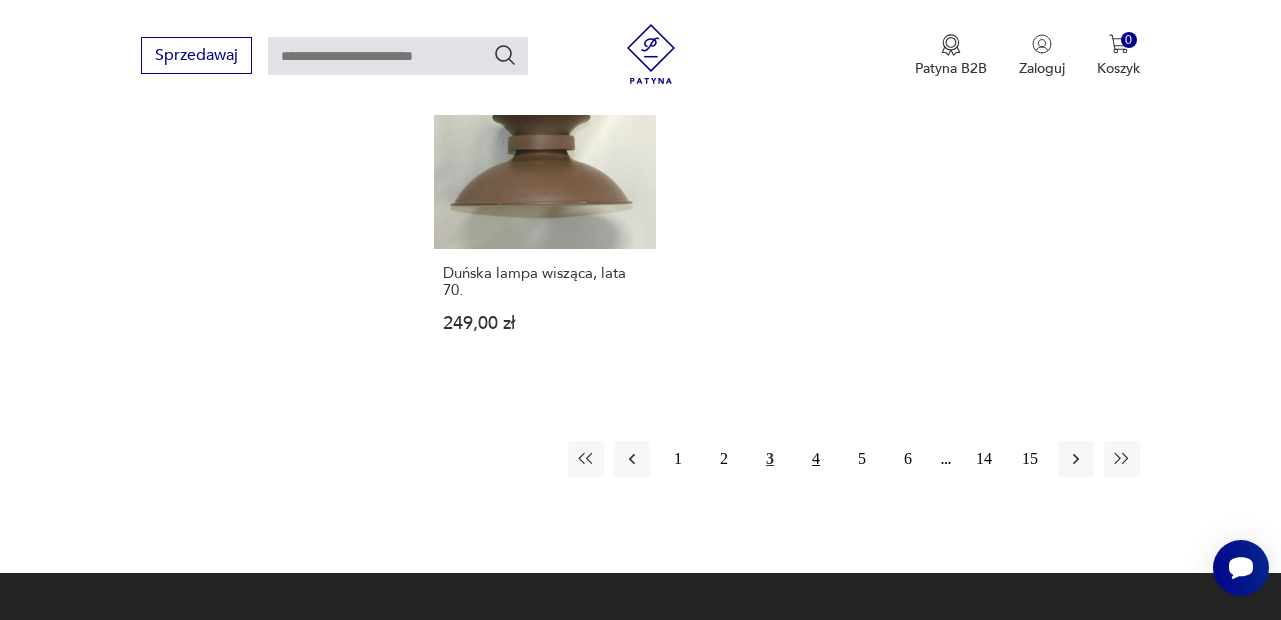 click on "4" at bounding box center (816, 459) 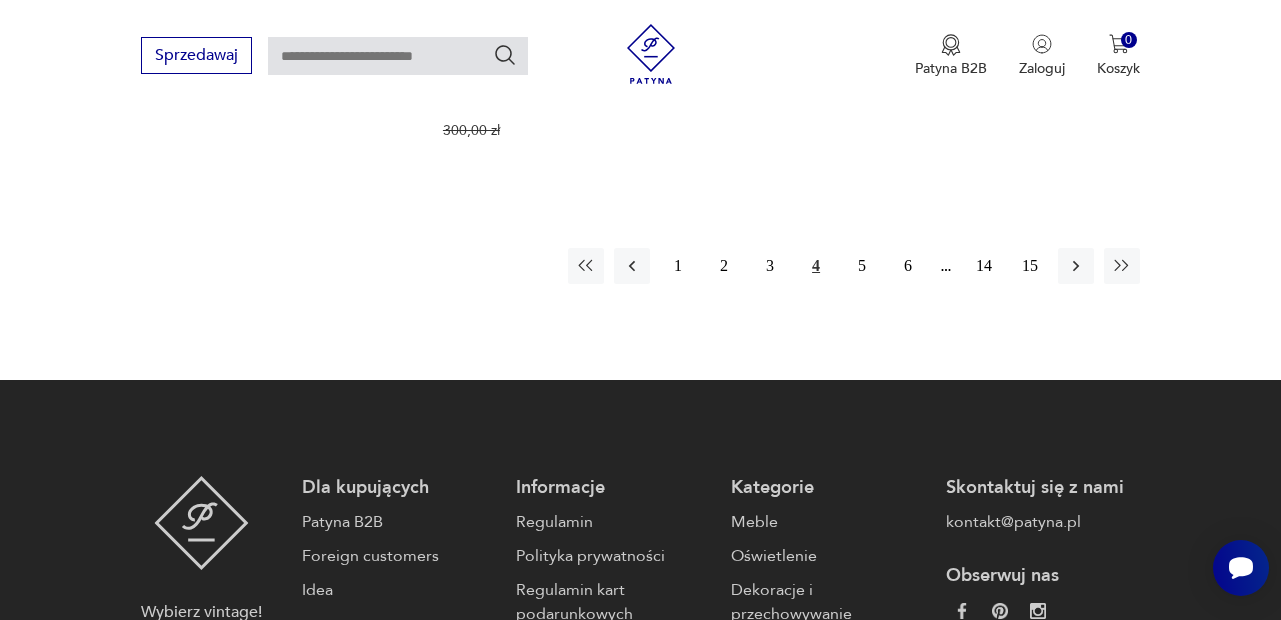 scroll, scrollTop: 3086, scrollLeft: 0, axis: vertical 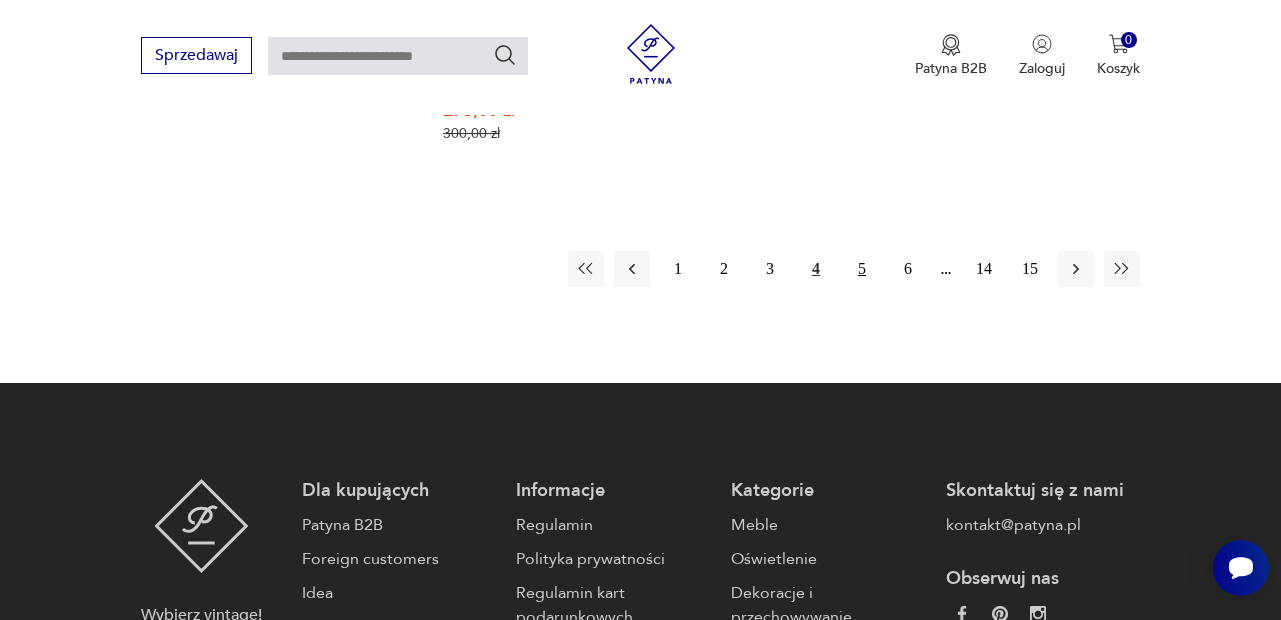 click on "5" at bounding box center (862, 269) 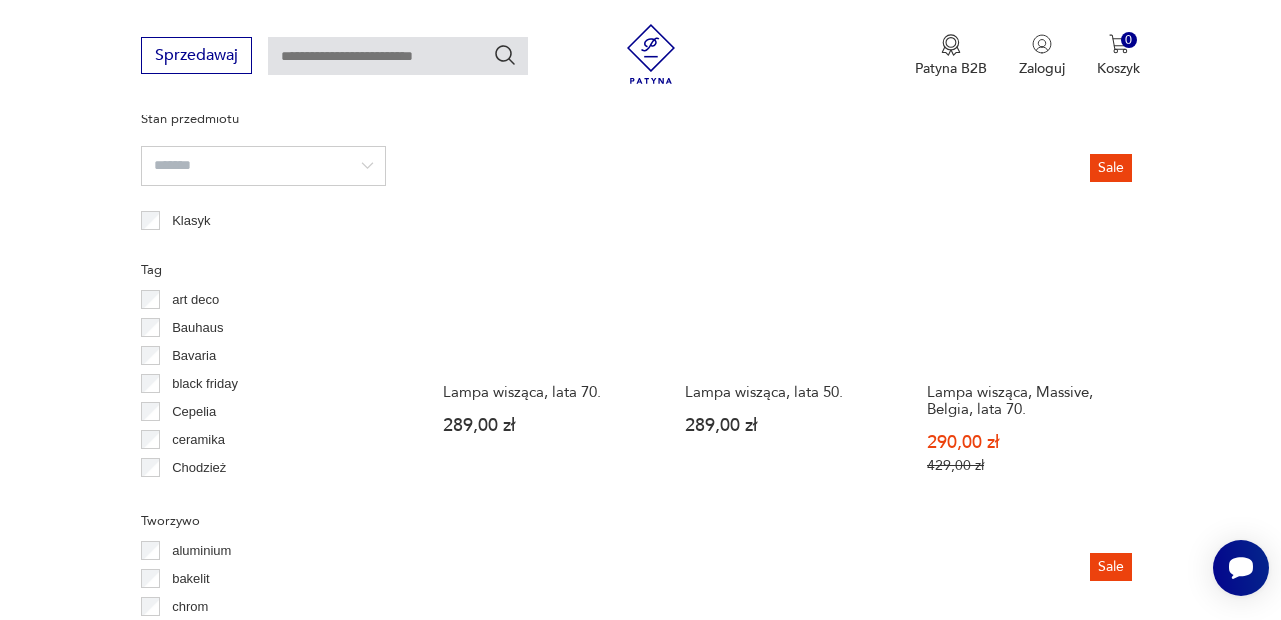 scroll, scrollTop: 1550, scrollLeft: 0, axis: vertical 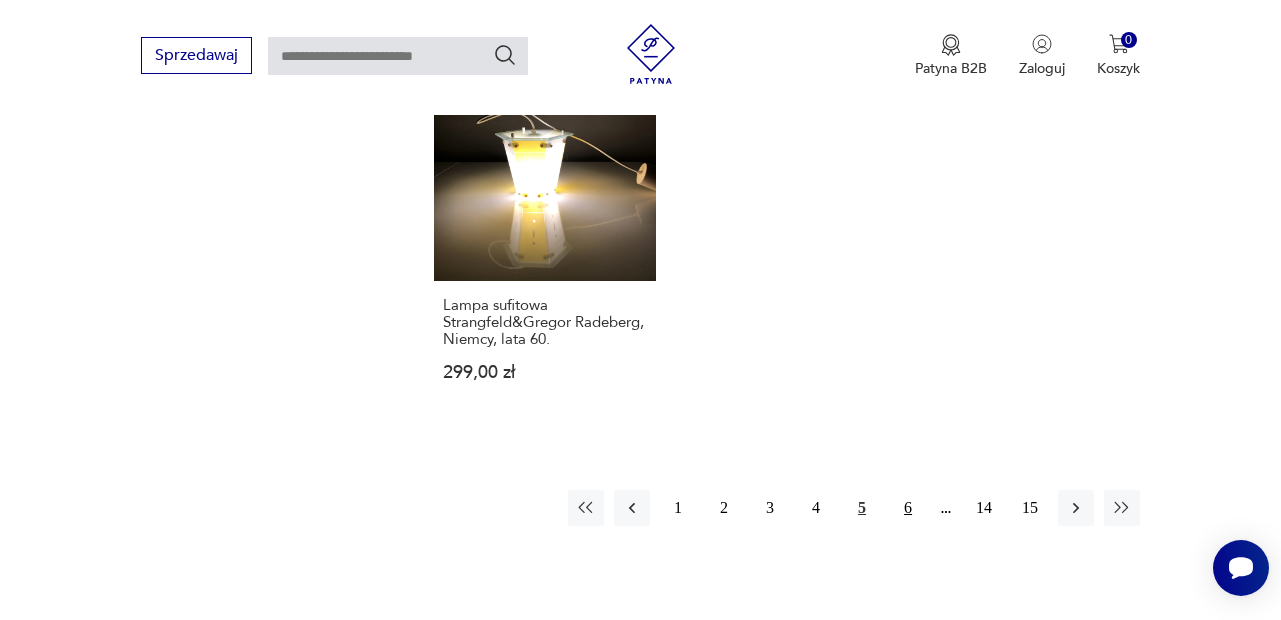 click on "6" at bounding box center [908, 508] 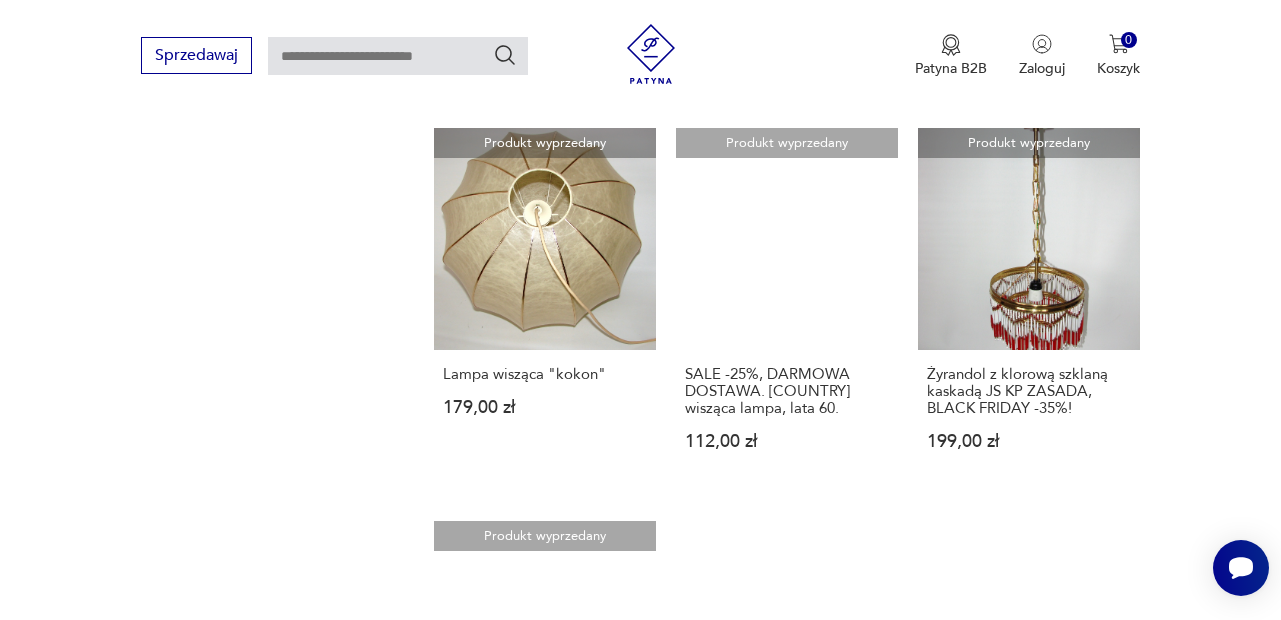 scroll, scrollTop: 2310, scrollLeft: 0, axis: vertical 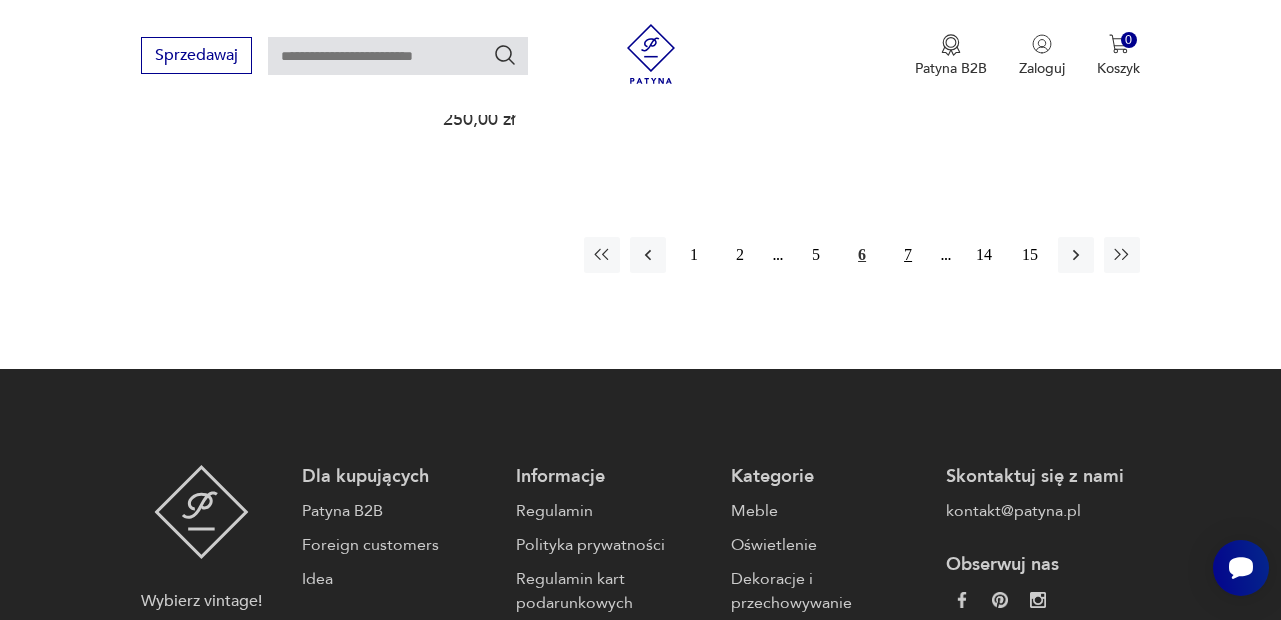 click on "7" at bounding box center [908, 255] 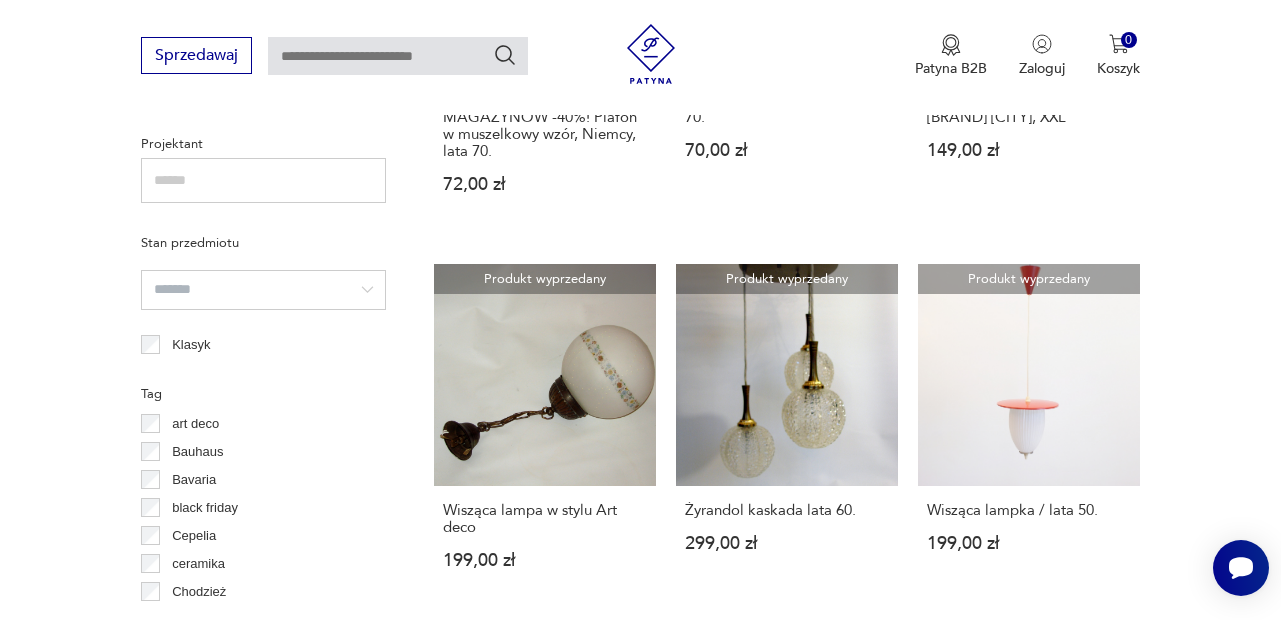 scroll, scrollTop: 1420, scrollLeft: 0, axis: vertical 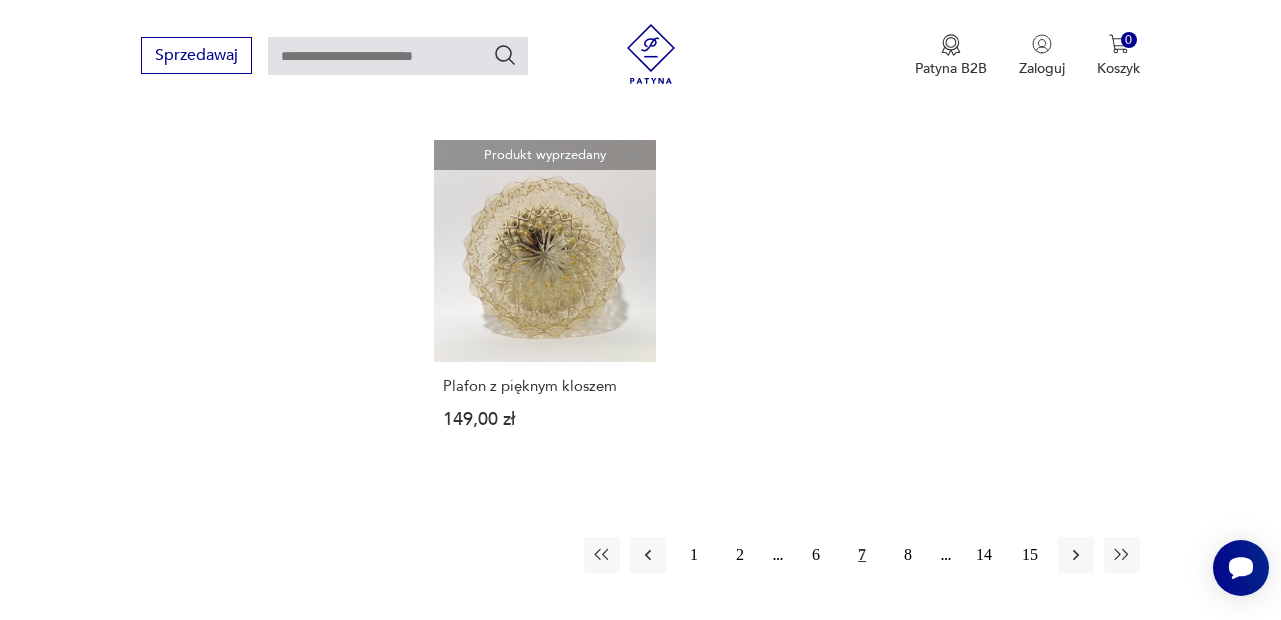 drag, startPoint x: 543, startPoint y: 226, endPoint x: 726, endPoint y: 325, distance: 208.06248 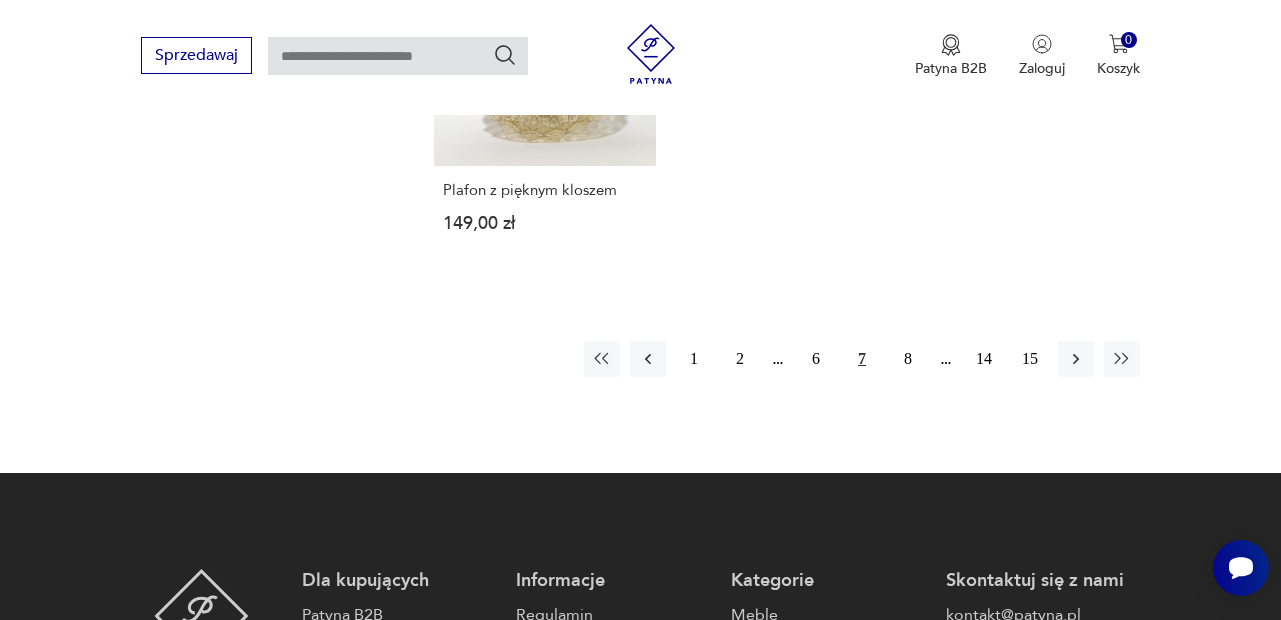 scroll, scrollTop: 2884, scrollLeft: 0, axis: vertical 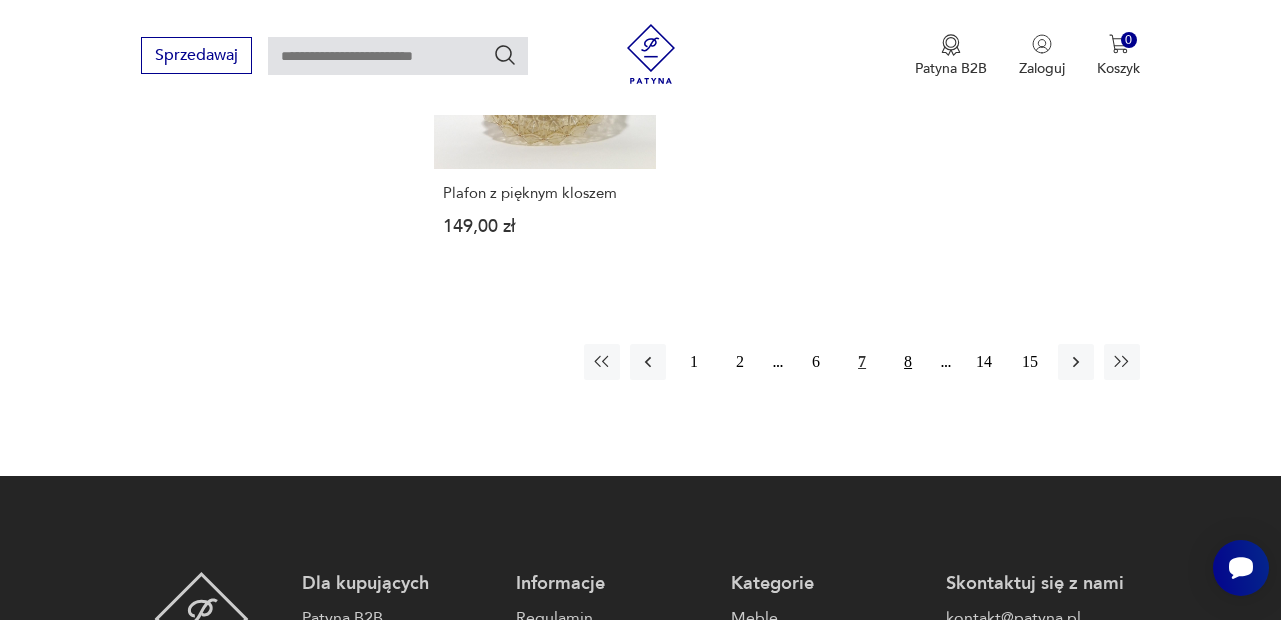 click on "8" at bounding box center (908, 362) 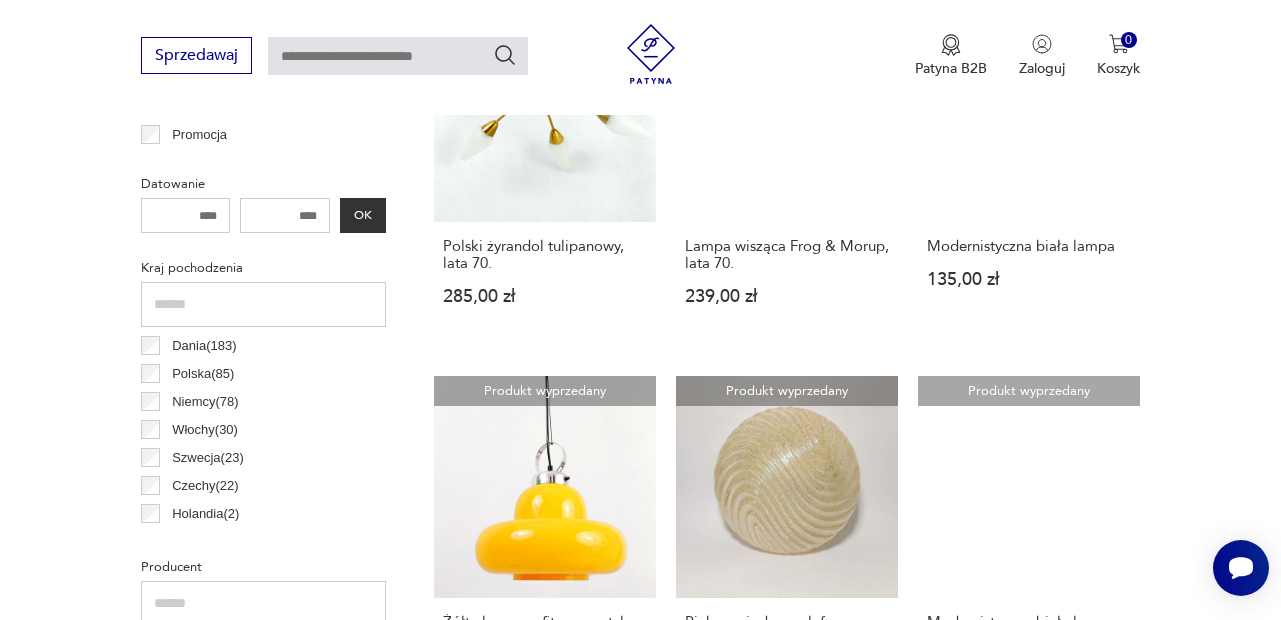 scroll, scrollTop: 0, scrollLeft: 0, axis: both 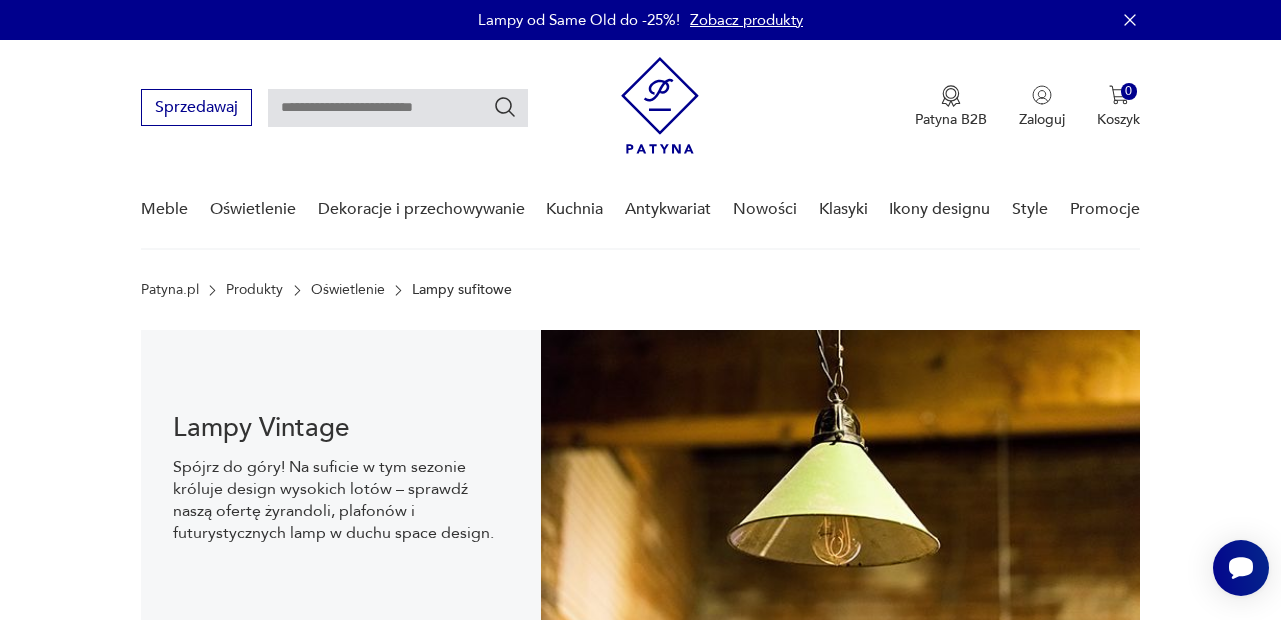 click at bounding box center (398, 108) 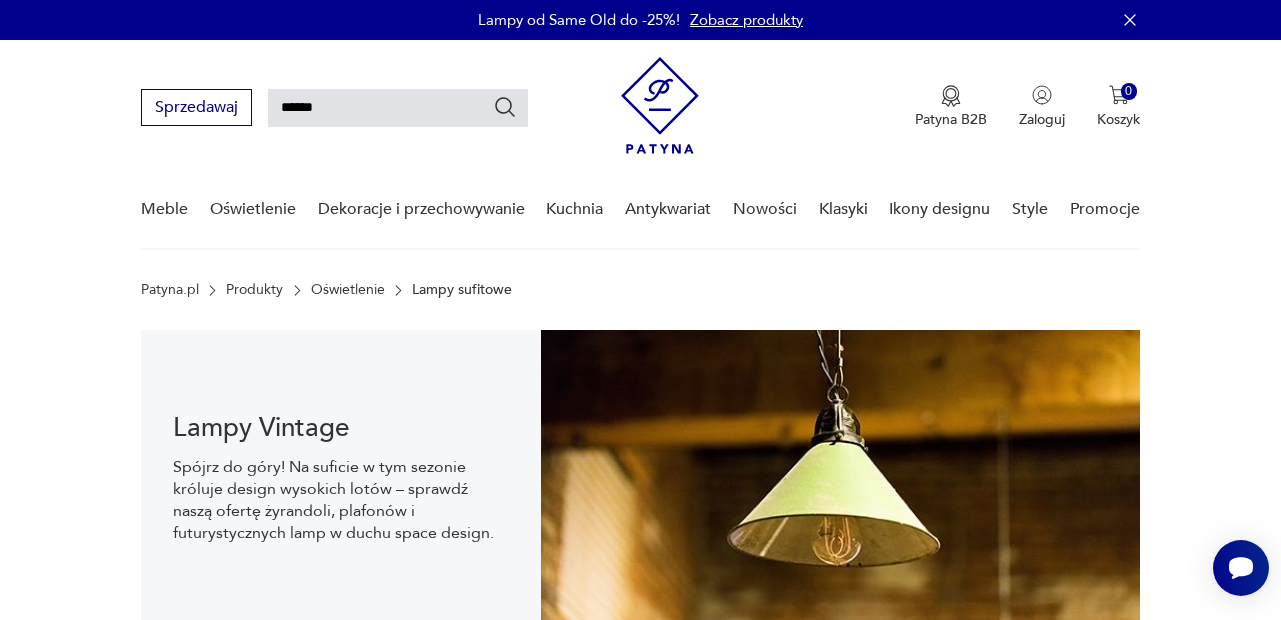 type on "******" 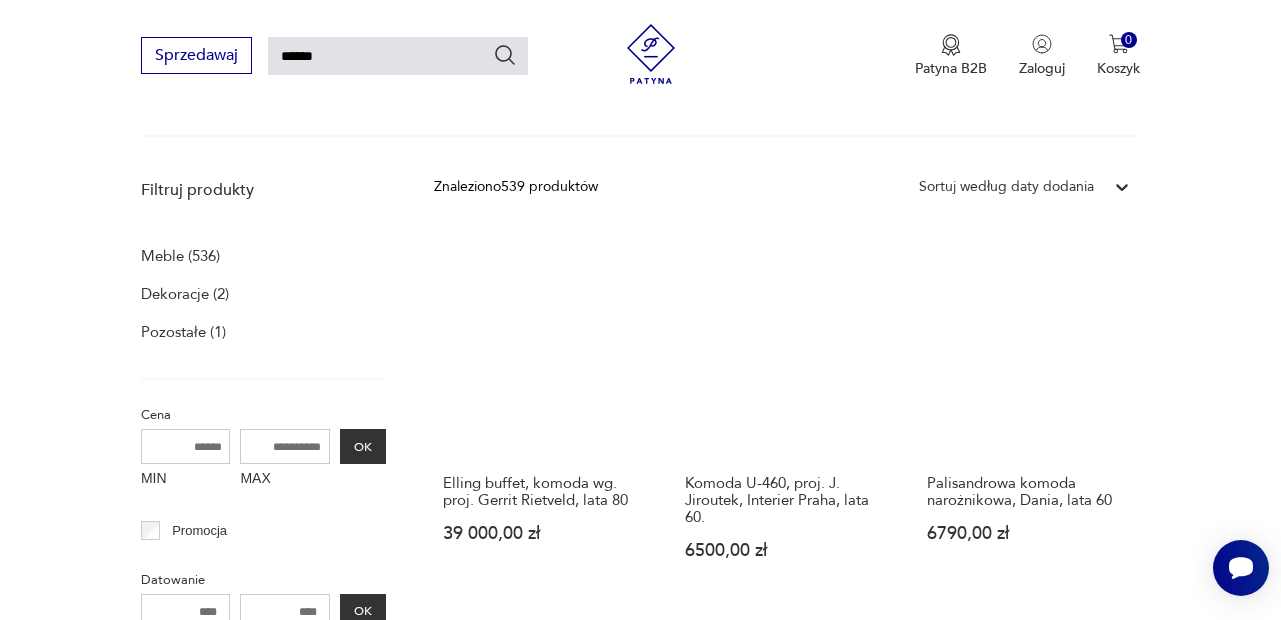 scroll, scrollTop: 301, scrollLeft: 0, axis: vertical 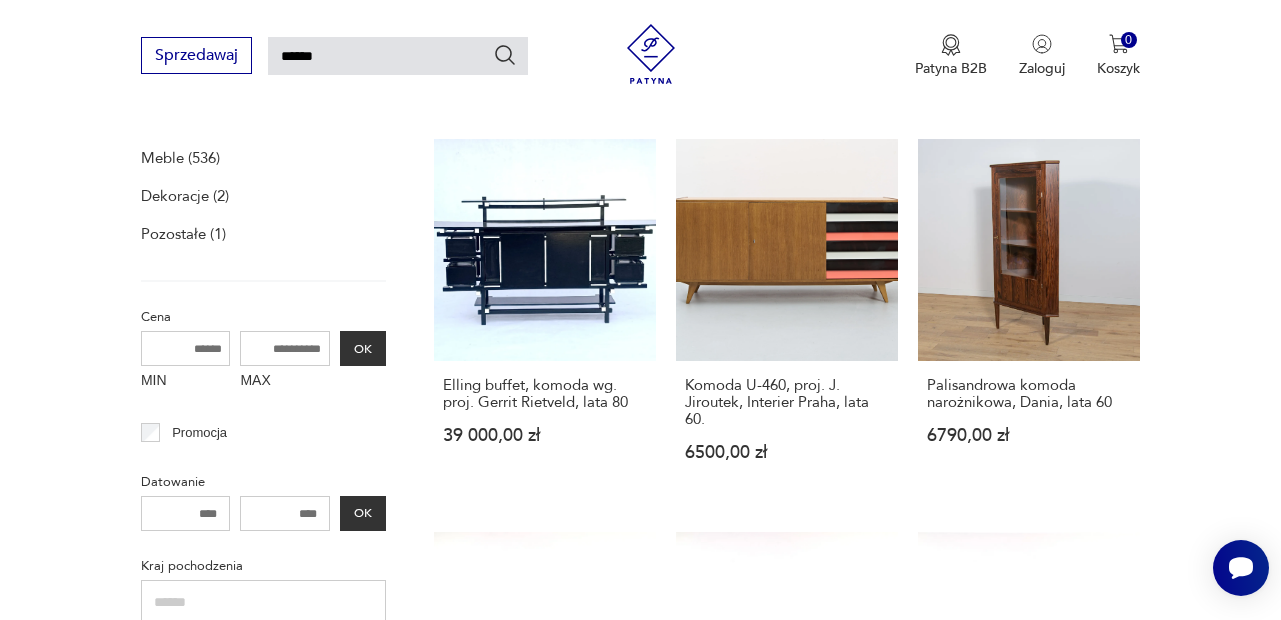 click on "MAX" at bounding box center (285, 348) 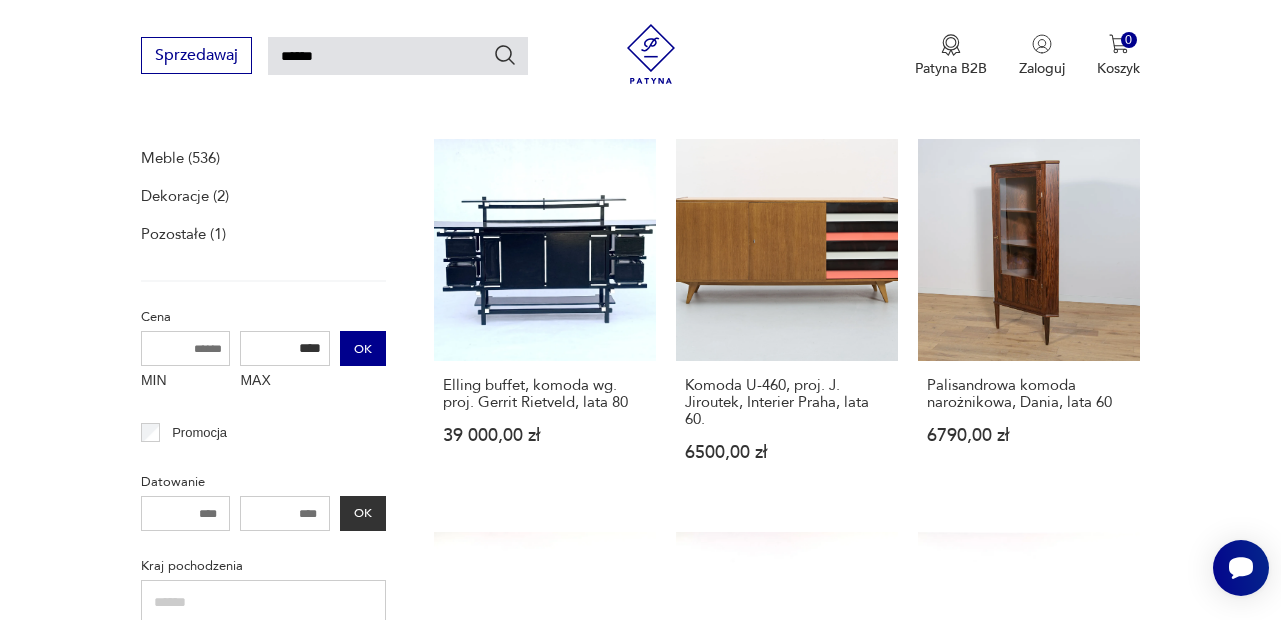 type on "****" 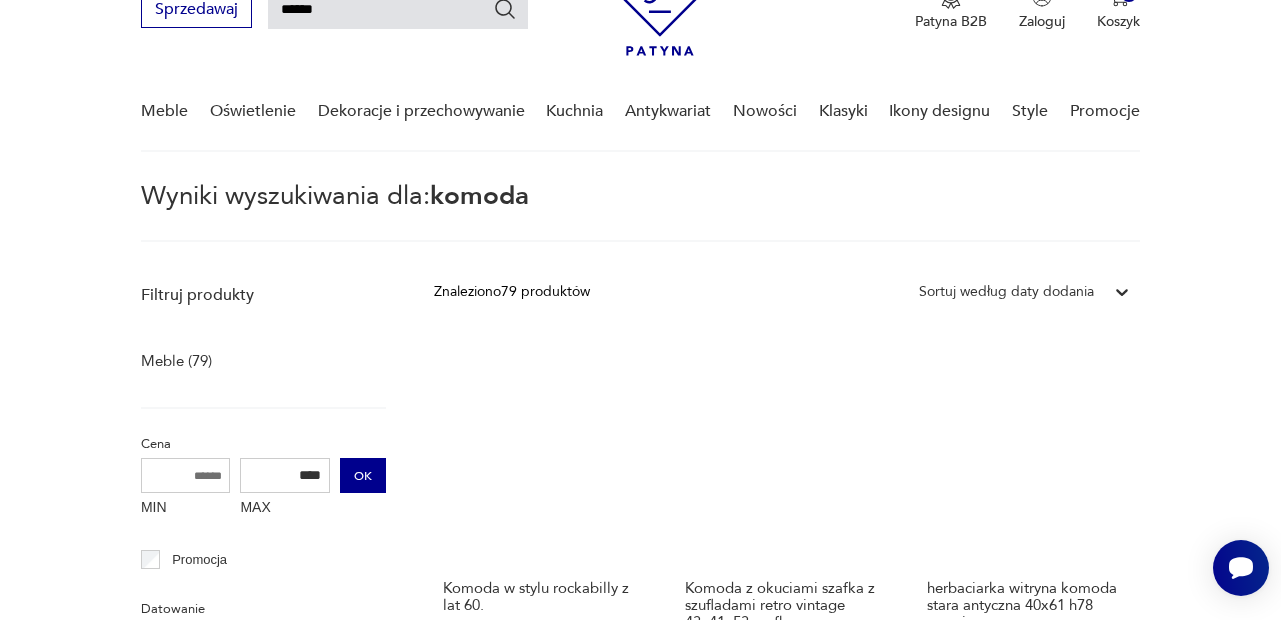scroll, scrollTop: 116, scrollLeft: 0, axis: vertical 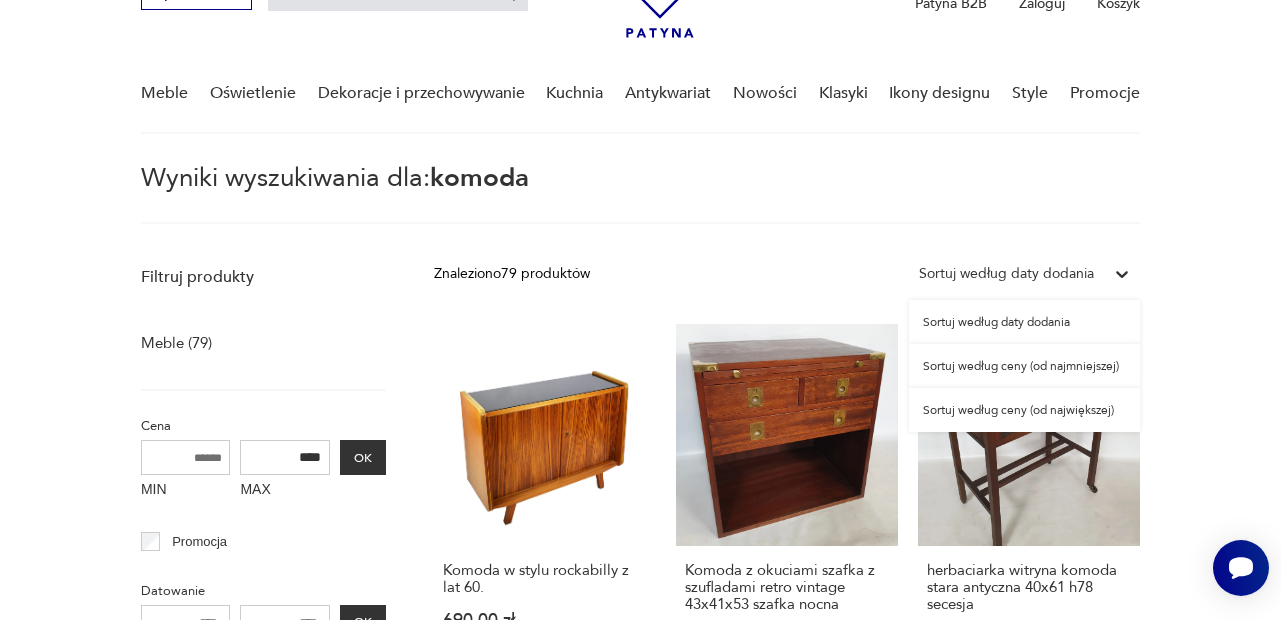 click on "Sortuj według daty dodania" at bounding box center (1006, 274) 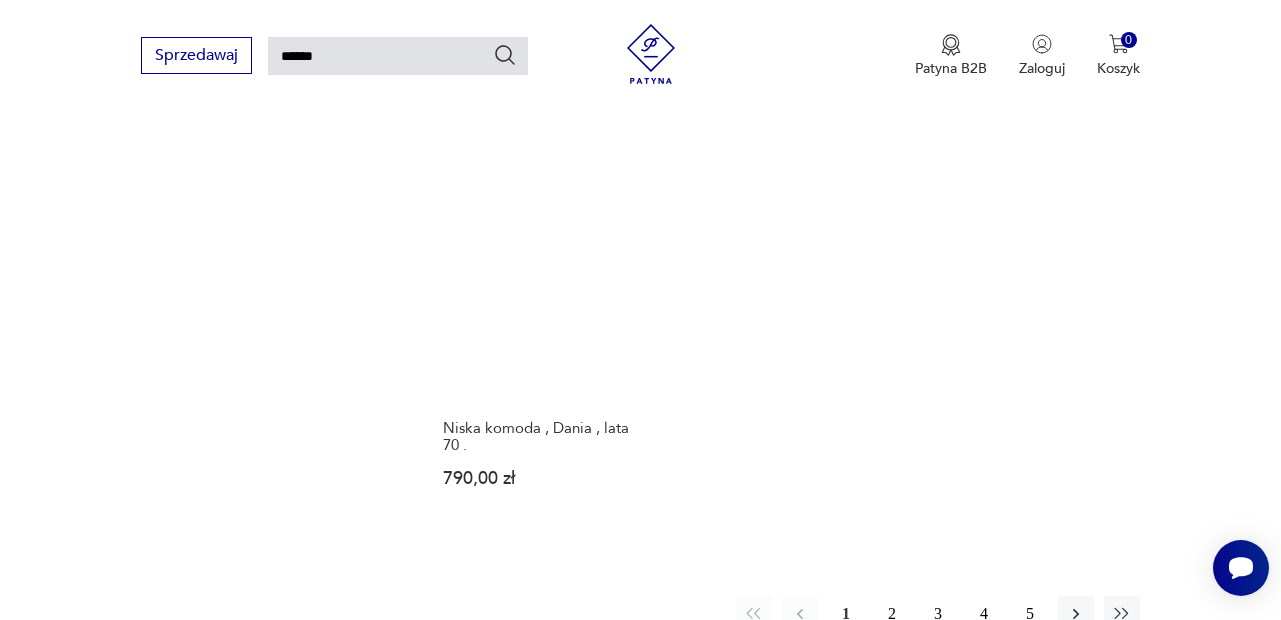 scroll, scrollTop: 0, scrollLeft: 0, axis: both 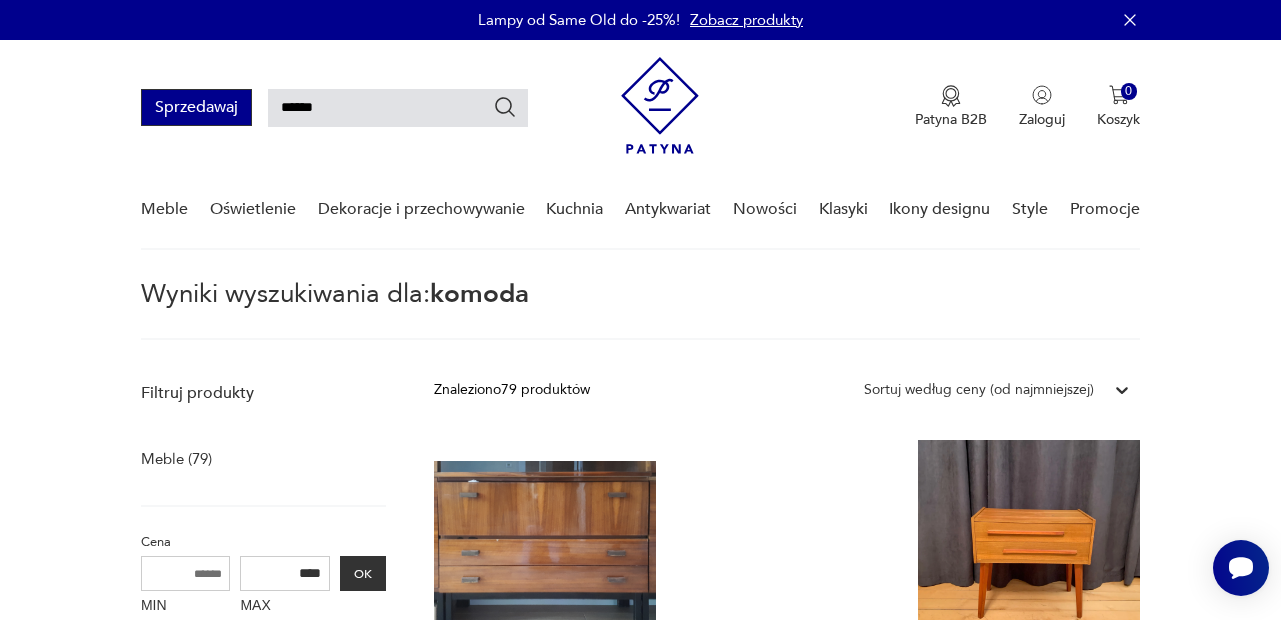 drag, startPoint x: 344, startPoint y: 114, endPoint x: 181, endPoint y: 98, distance: 163.78339 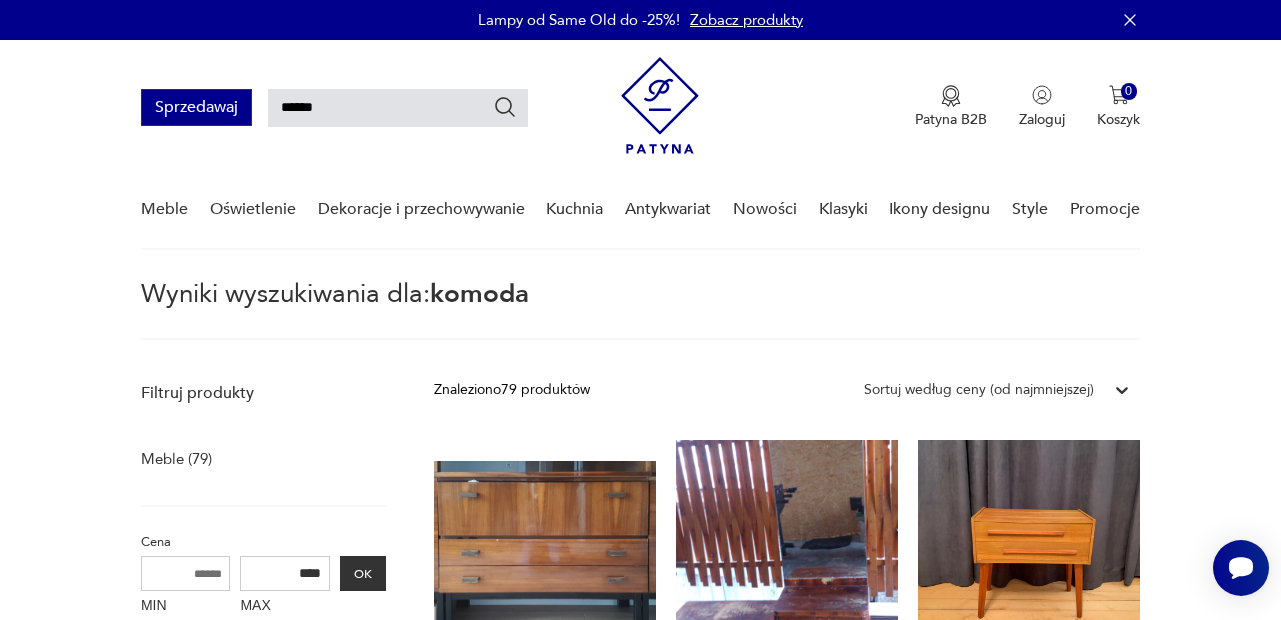click on "Sprzedawaj ******" at bounding box center [334, 107] 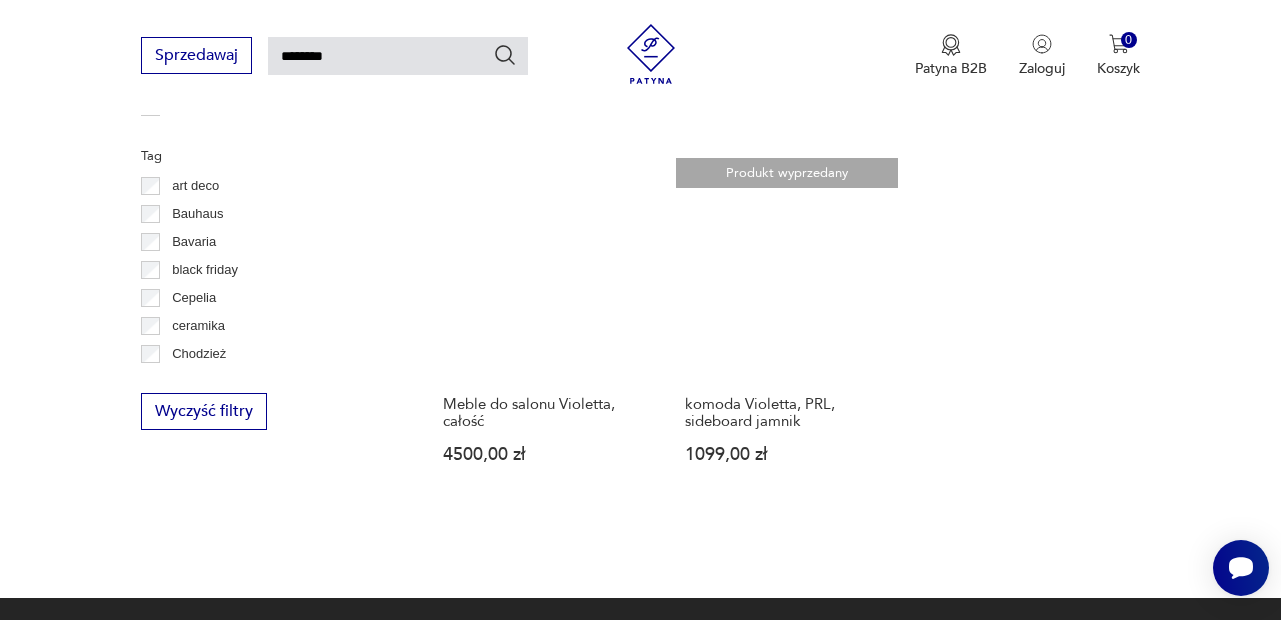 scroll, scrollTop: 0, scrollLeft: 0, axis: both 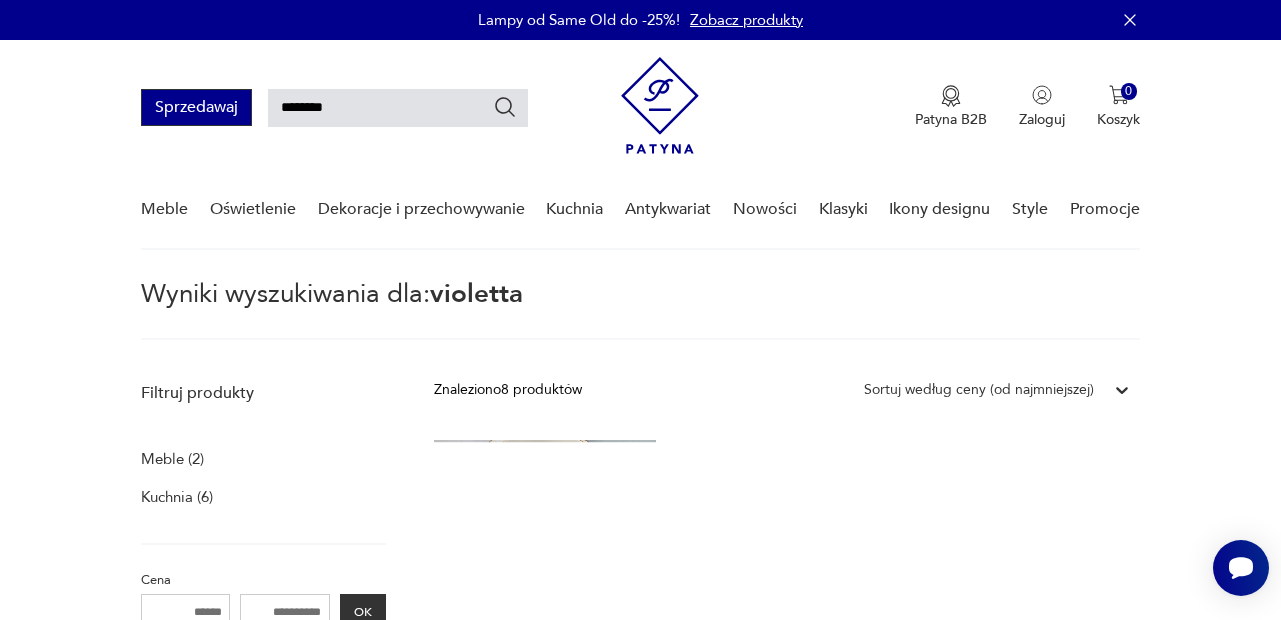 drag, startPoint x: 360, startPoint y: 102, endPoint x: 221, endPoint y: 100, distance: 139.01439 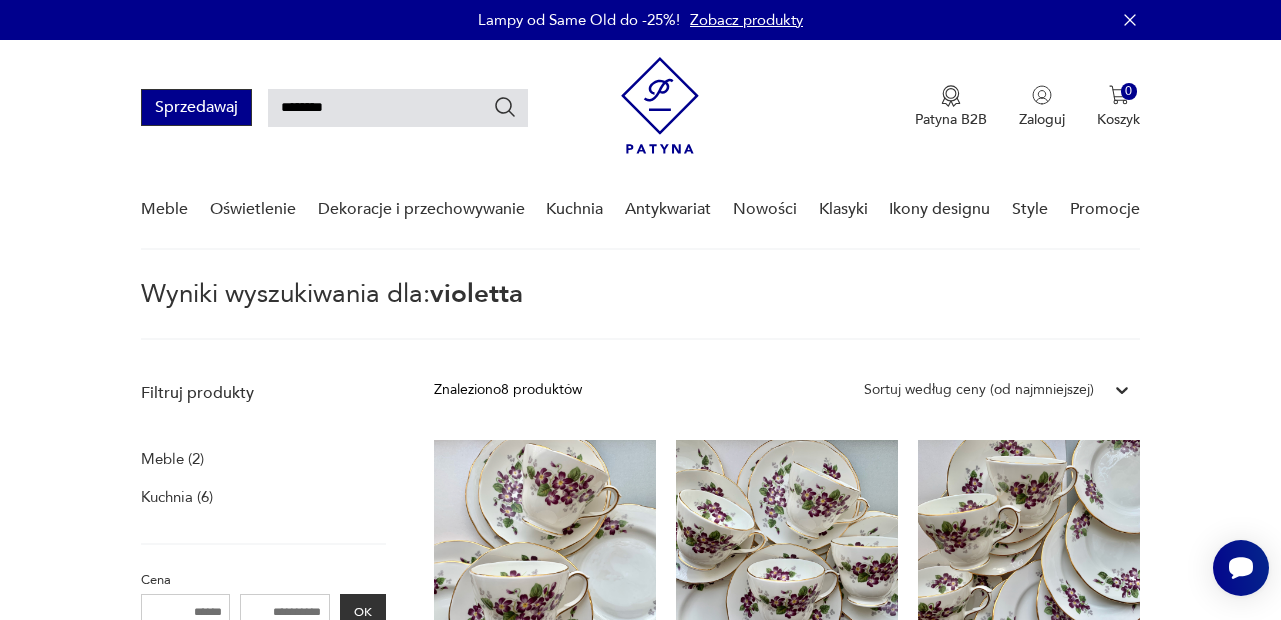 click on "Sprzedawaj ********" at bounding box center [334, 107] 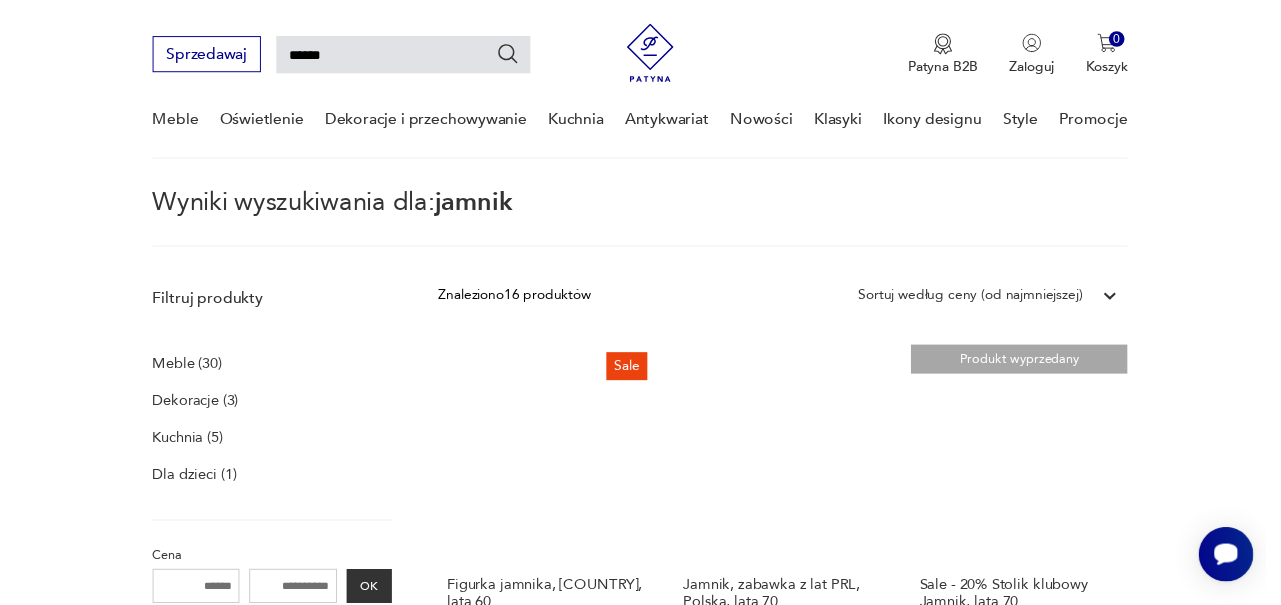 scroll, scrollTop: 0, scrollLeft: 0, axis: both 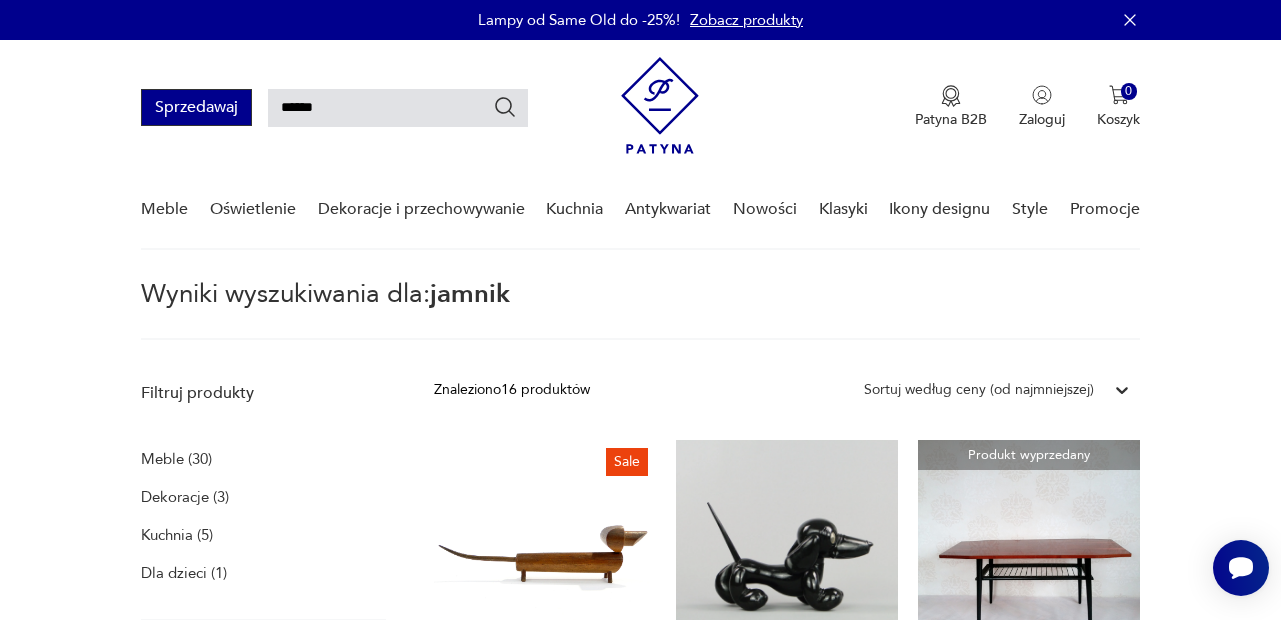 drag, startPoint x: 388, startPoint y: 96, endPoint x: 221, endPoint y: 90, distance: 167.10774 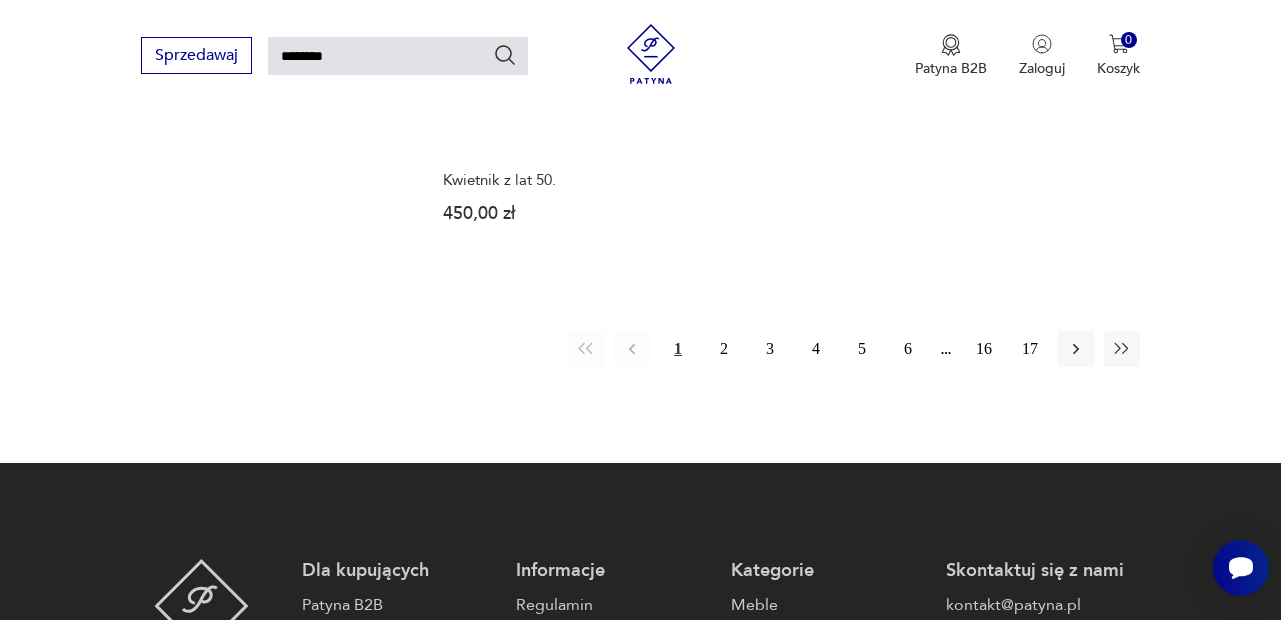 scroll, scrollTop: 2498, scrollLeft: 0, axis: vertical 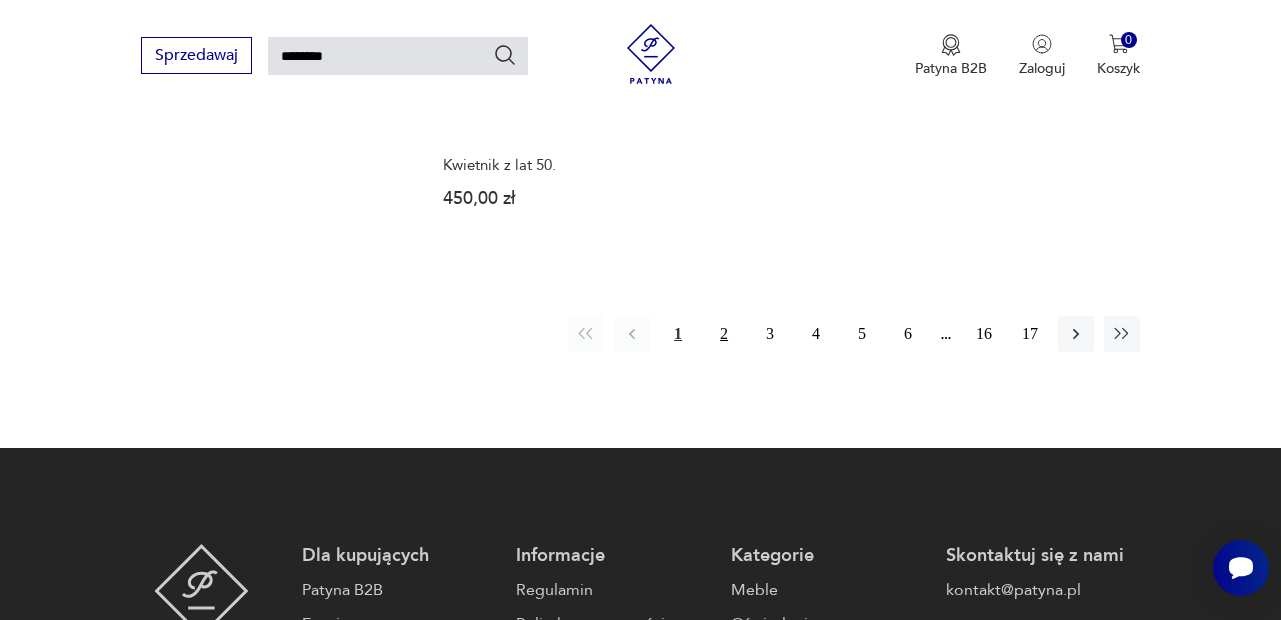click on "2" at bounding box center (724, 334) 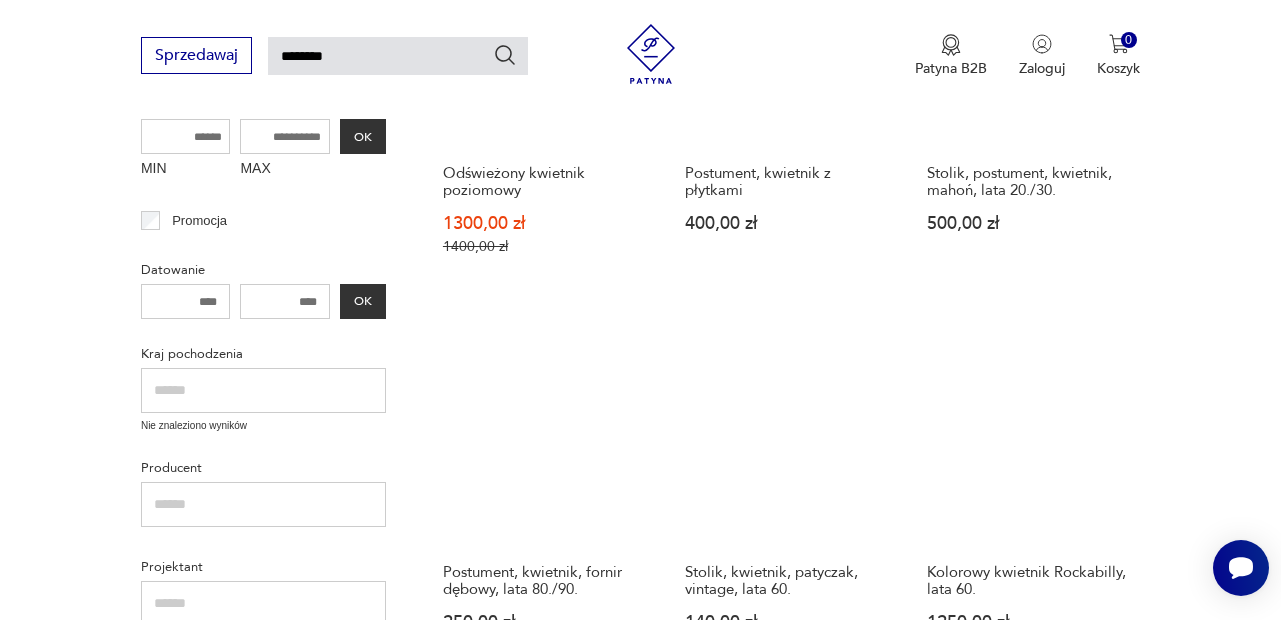 scroll, scrollTop: 638, scrollLeft: 0, axis: vertical 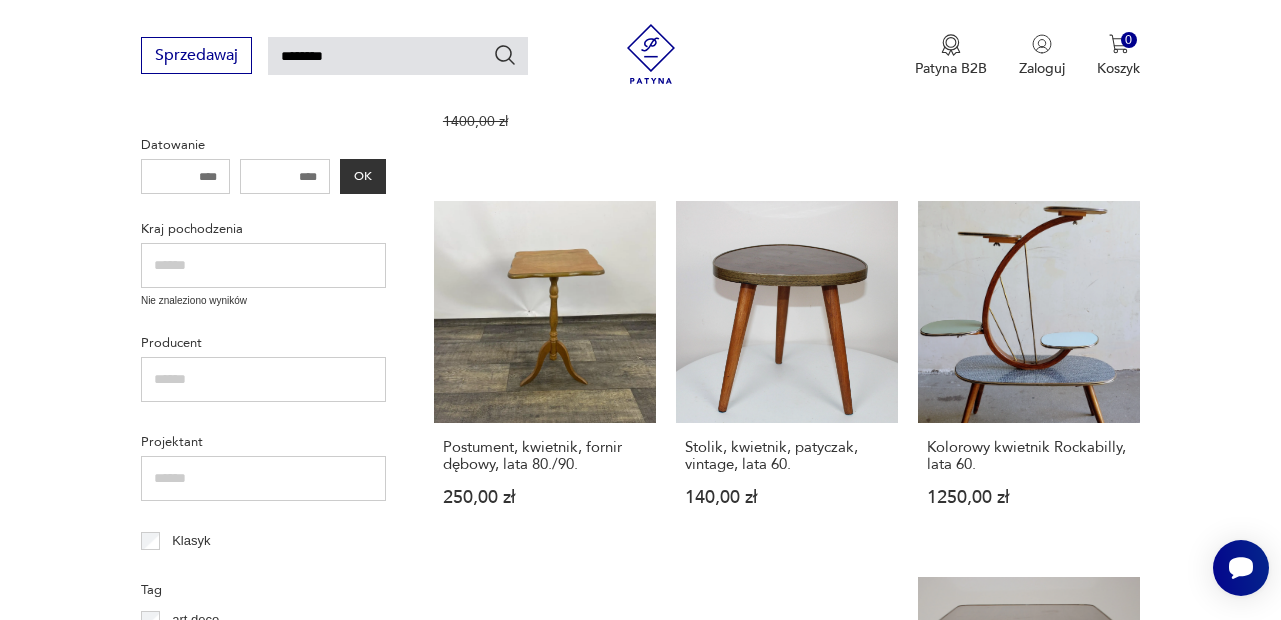 click on "Filtruj produkty Meble (191) Dekoracje (58) Pozostałe (17) Cena MIN MAX OK Promocja Datowanie OK Kraj pochodzenia Nie znaleziono wyników Producent Projektant Klasyk Tag art deco Bauhaus Bavaria black friday Cepelia ceramika Chodzież Ćmielów Wyczyść filtry Znaleziono 266 produktów Filtruj Sortuj według ceny (od najmniejszej) Sortuj według ceny (od najmniejszej) Sale Odświeżony kwietnik poziomowy 1300,00 zł 1400,00 zł Postument, kwietnik z płytkami 400,00 zł Stolik, postument, kwietnik, mahoń, lata 20./30. 500,00 zł Postument, kwietnik, fornir dębowy, lata 80./90. 250,00 zł Stolik, kwietnik, patyczak, vintage, lata 60. 140,00 zł Kolorowy kwietnik Rockabilly, lata 60. 1250,00 zł Kwietnik, postument, kolumna, wys. 77 cm 370,00 zł Kwietnik, postument, kolumna, wys. 84 cm 370,00 zł Stolik,kwietnik, patyczak, vintage, lata 60. 180,00 zł Kwietniki patyczaki, lata 60. 600,00 zł Stolik, kwietnik, blat z mozaiką ceramiczną, lata 70. 120,00 zł 180,00 zł 100,00 zł 1 2 3 4 5" at bounding box center [640, 1001] 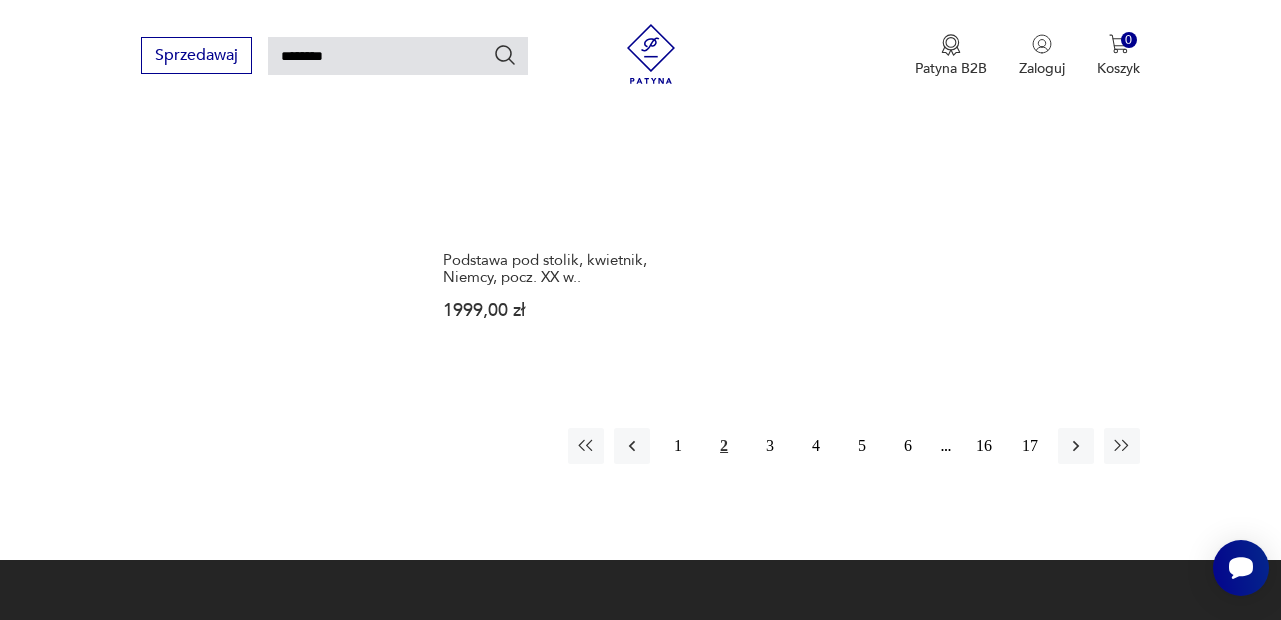 scroll, scrollTop: 2387, scrollLeft: 0, axis: vertical 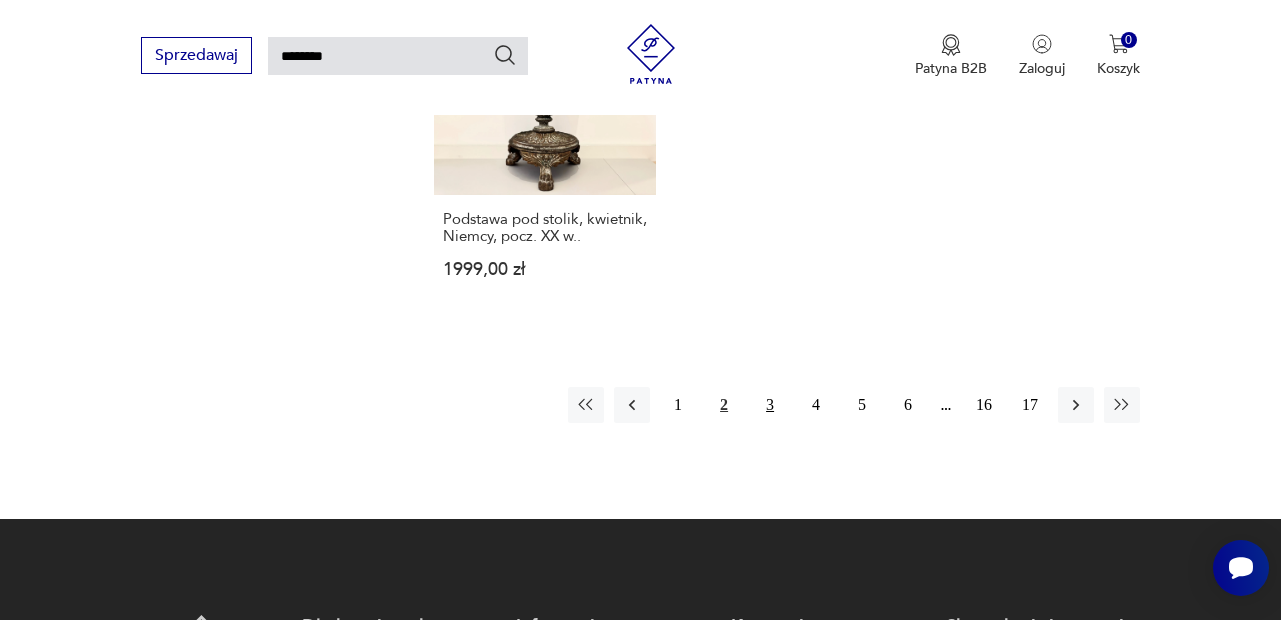 click on "3" at bounding box center (770, 405) 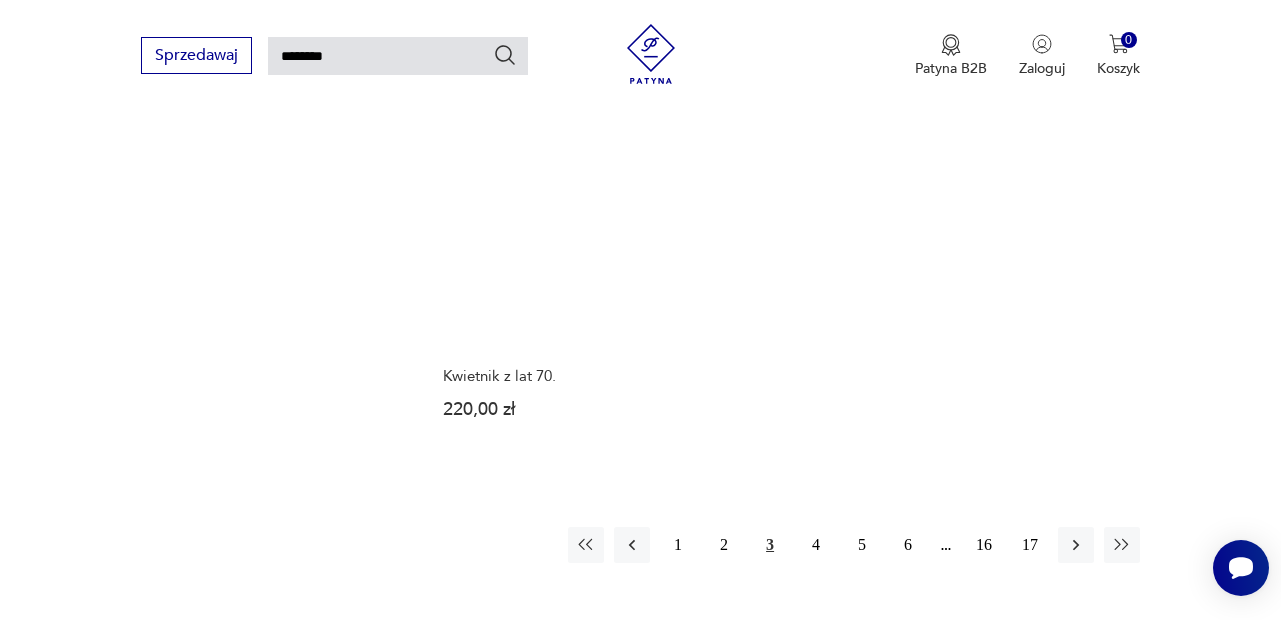 scroll, scrollTop: 2253, scrollLeft: 0, axis: vertical 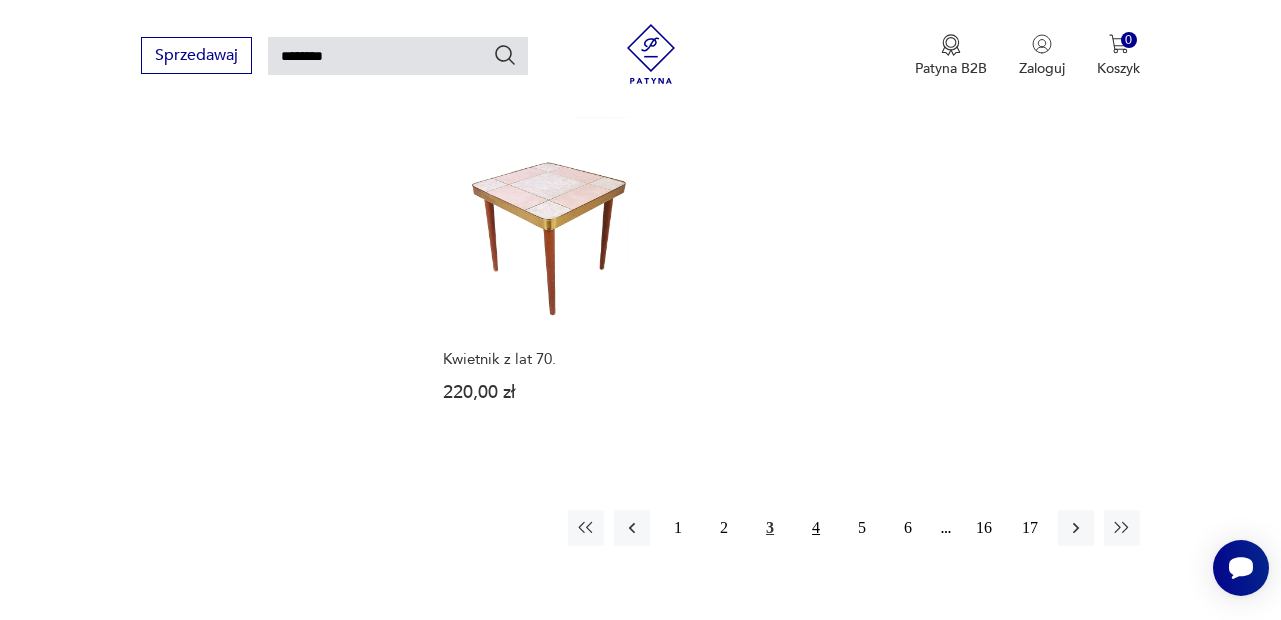 click on "4" at bounding box center [816, 528] 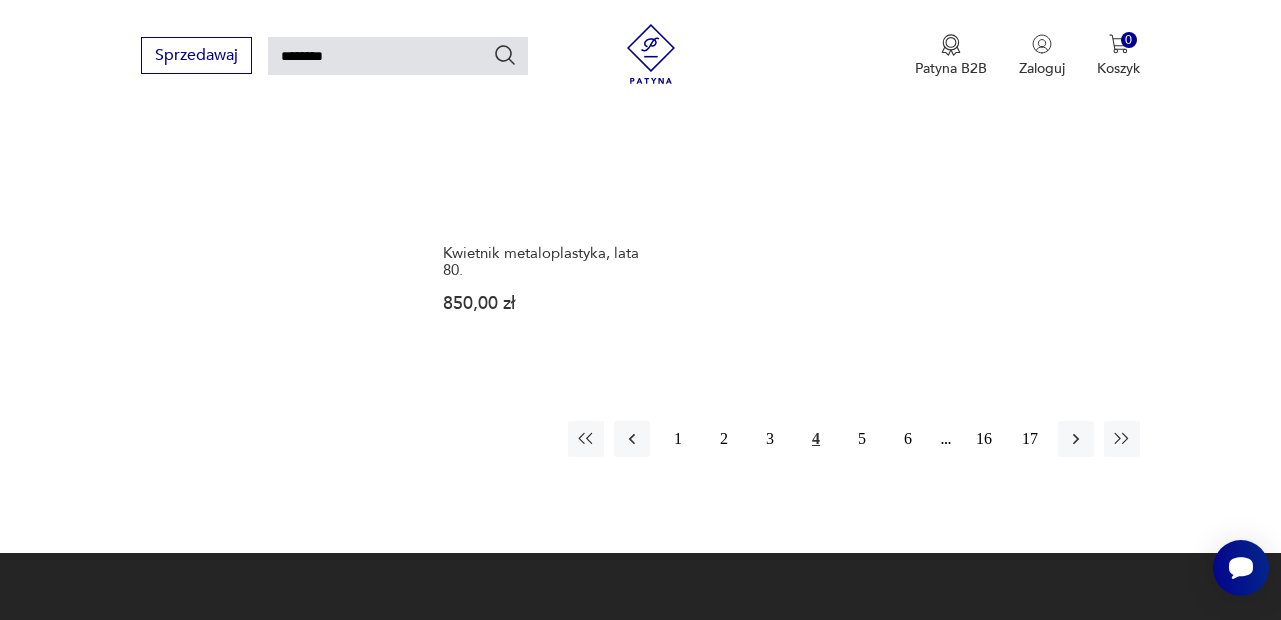 scroll, scrollTop: 2448, scrollLeft: 0, axis: vertical 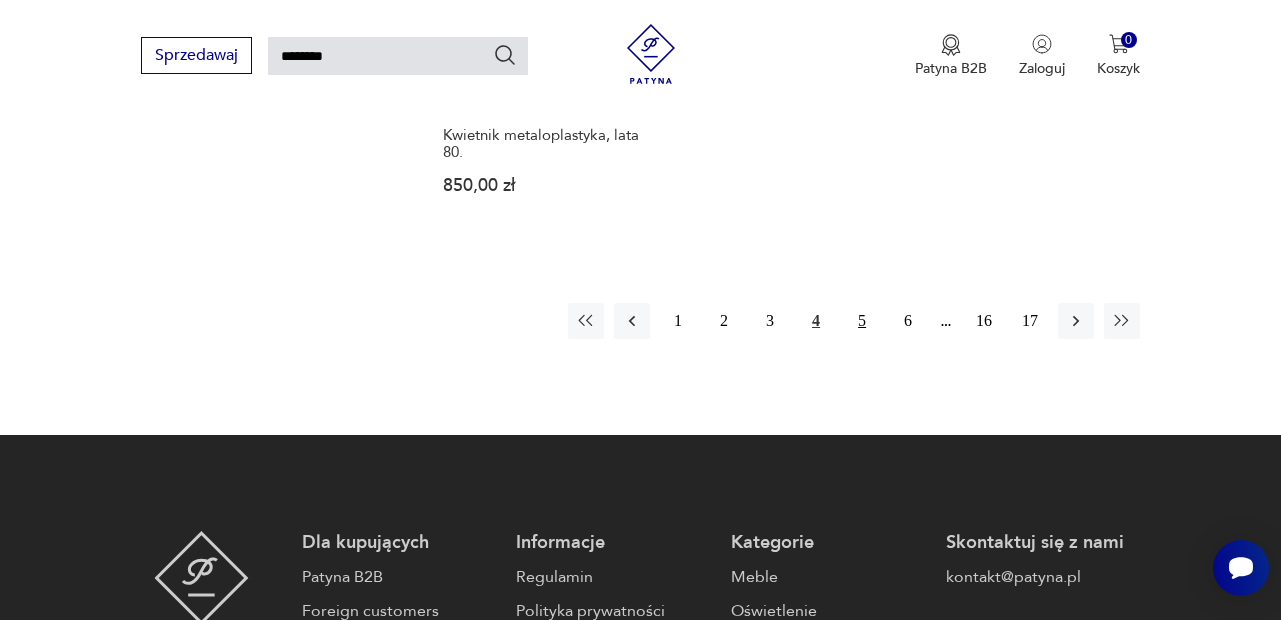 click on "5" at bounding box center [862, 321] 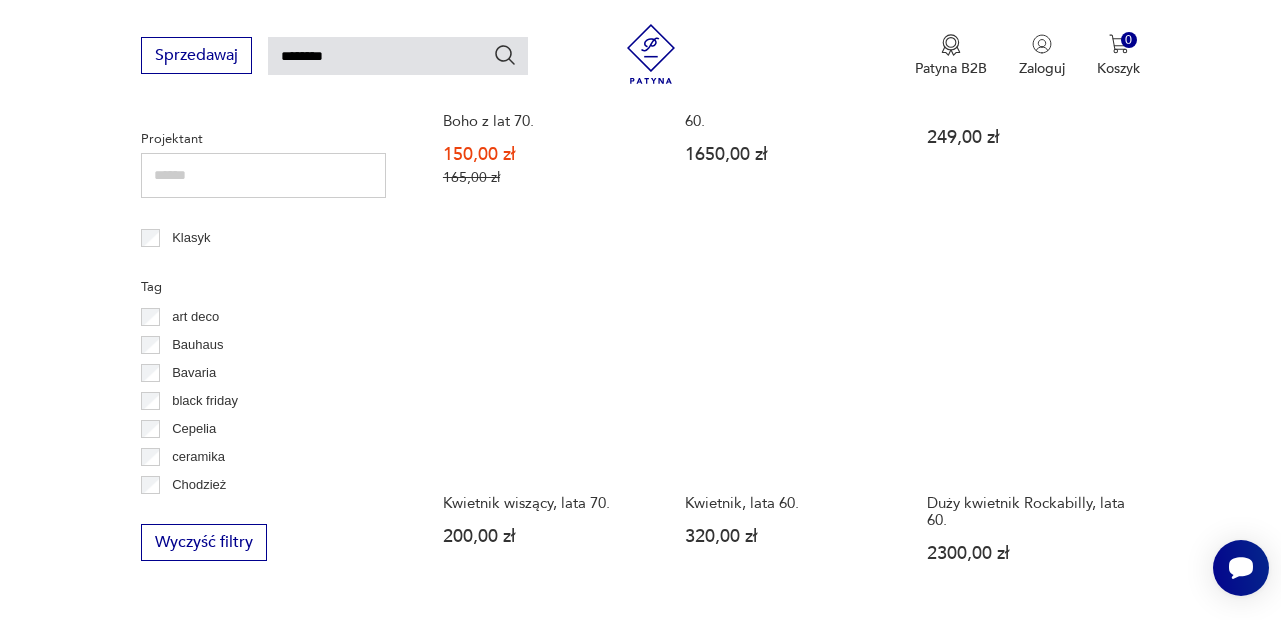 scroll, scrollTop: 0, scrollLeft: 0, axis: both 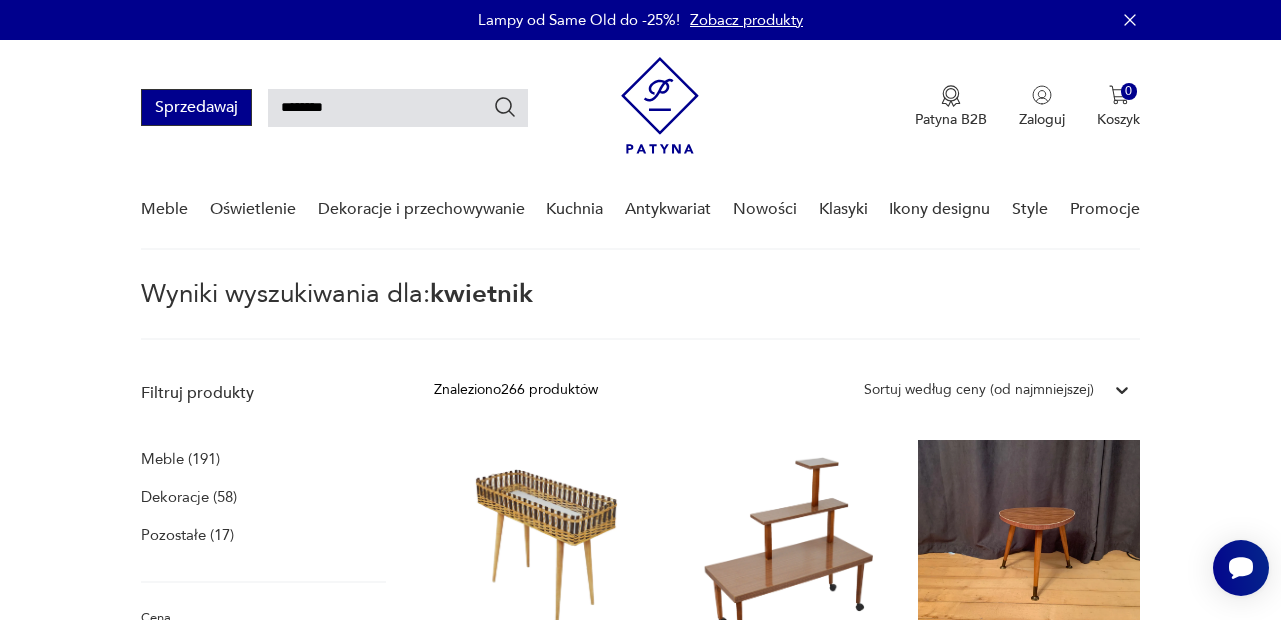 drag, startPoint x: 326, startPoint y: 108, endPoint x: 236, endPoint y: 95, distance: 90.934044 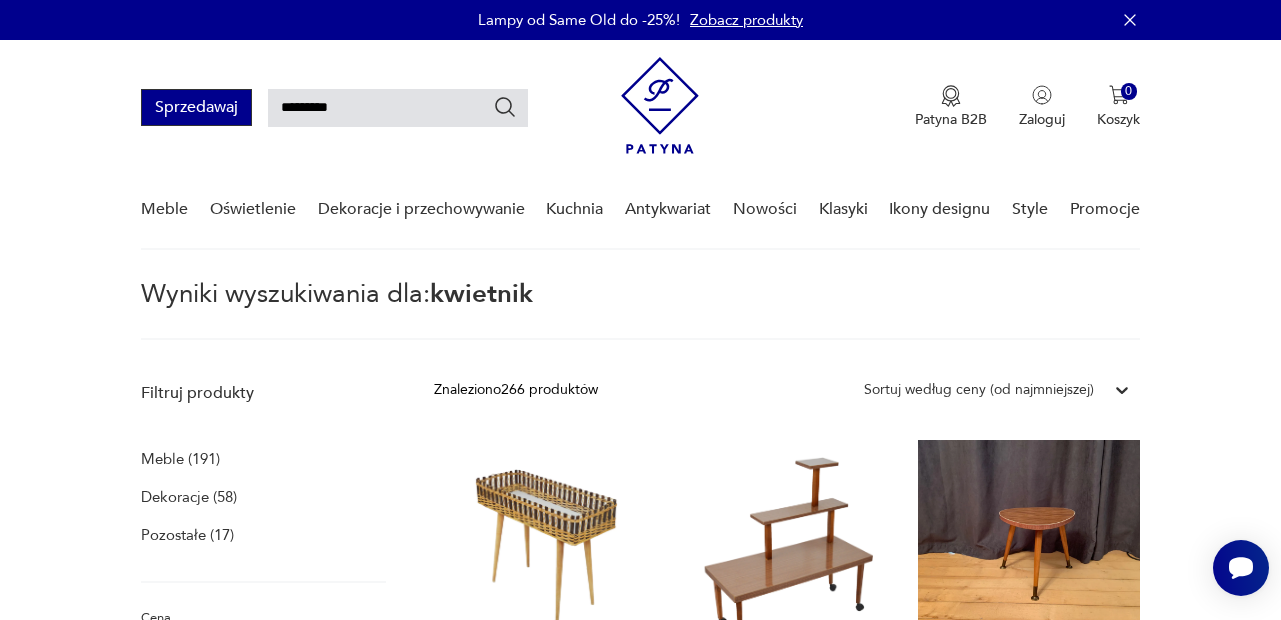 type on "*********" 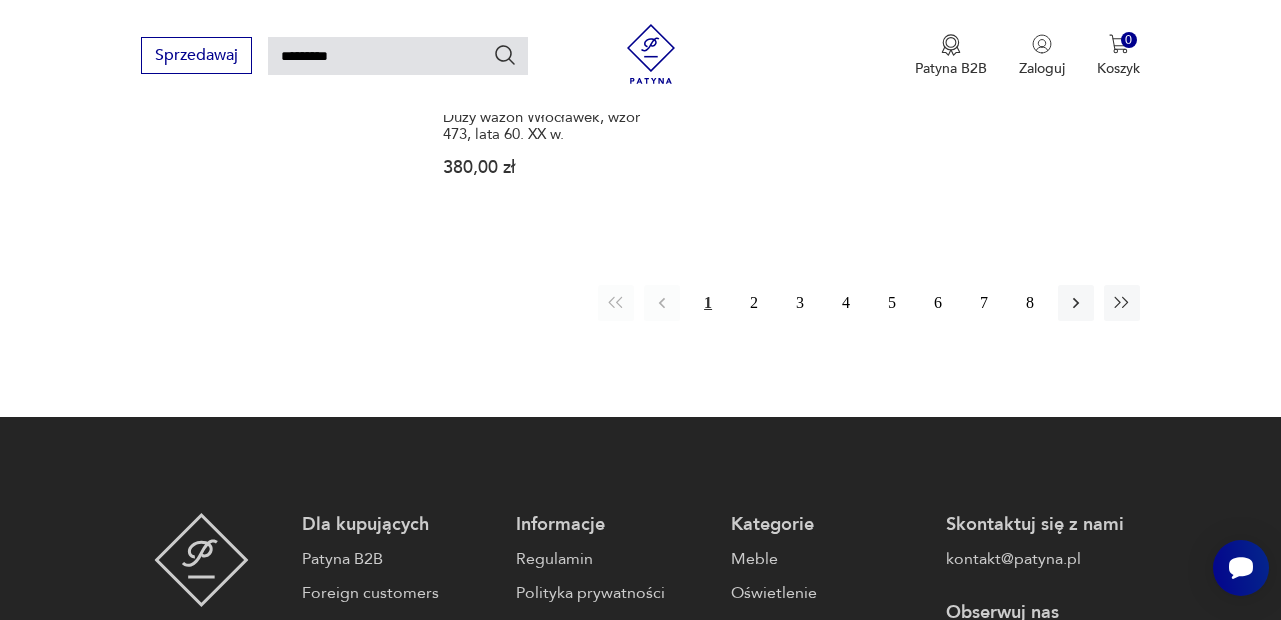 scroll, scrollTop: 2564, scrollLeft: 0, axis: vertical 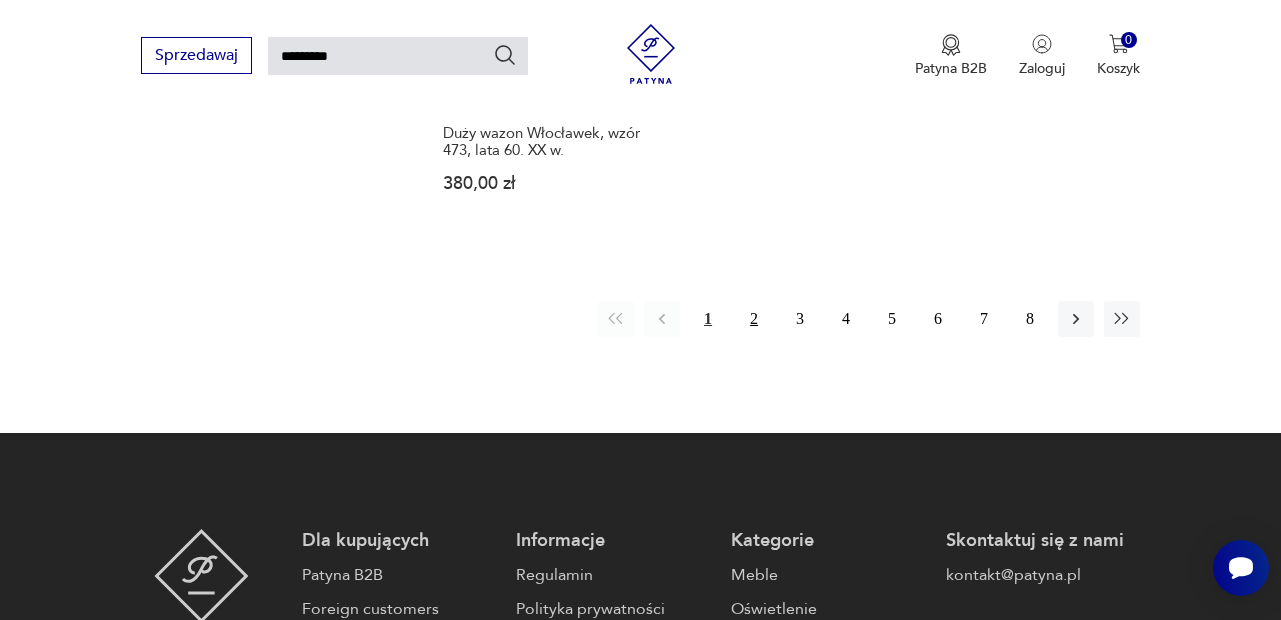 click on "2" at bounding box center (754, 319) 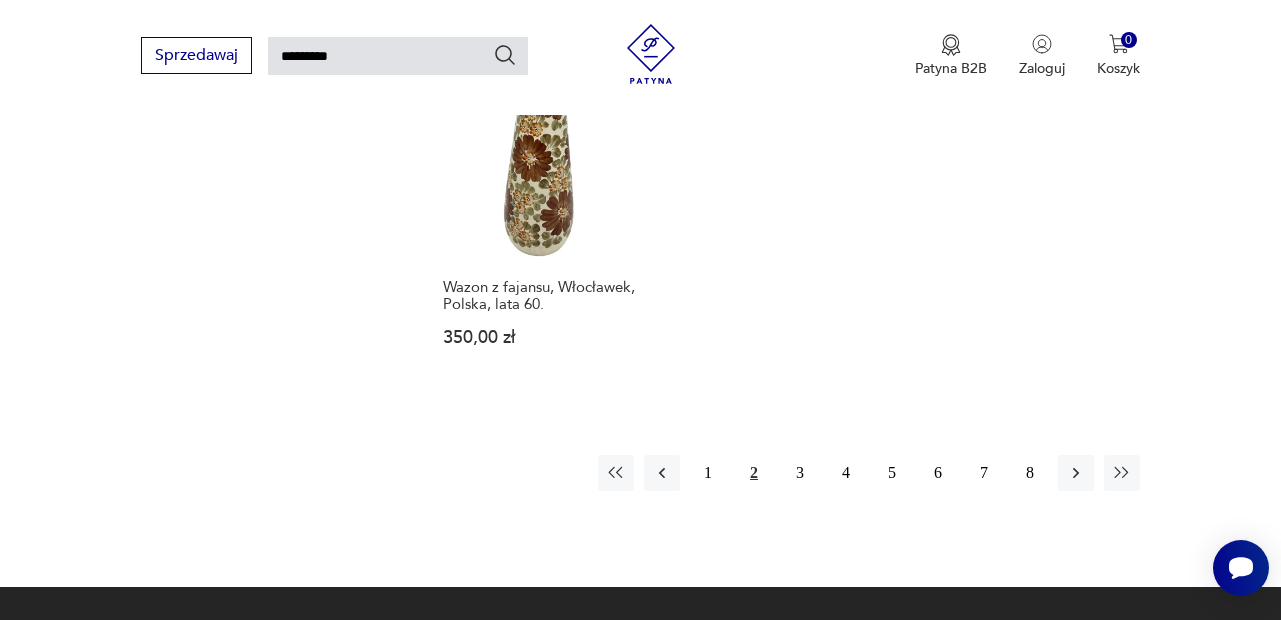 scroll, scrollTop: 2445, scrollLeft: 0, axis: vertical 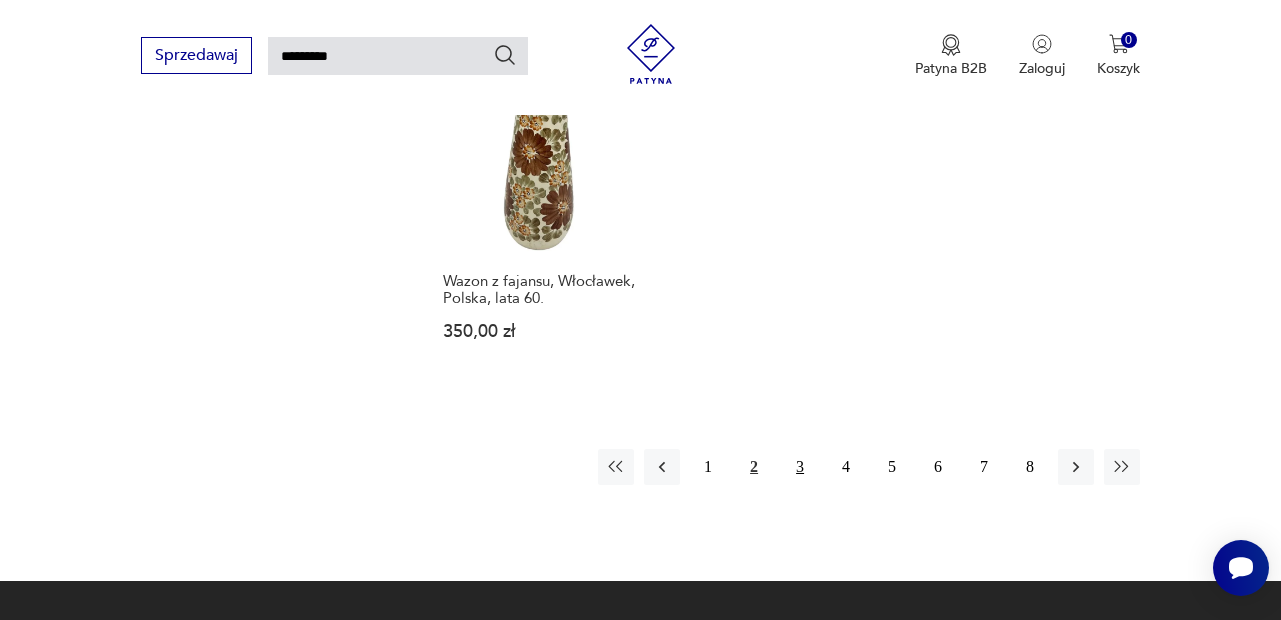 click on "3" at bounding box center (800, 467) 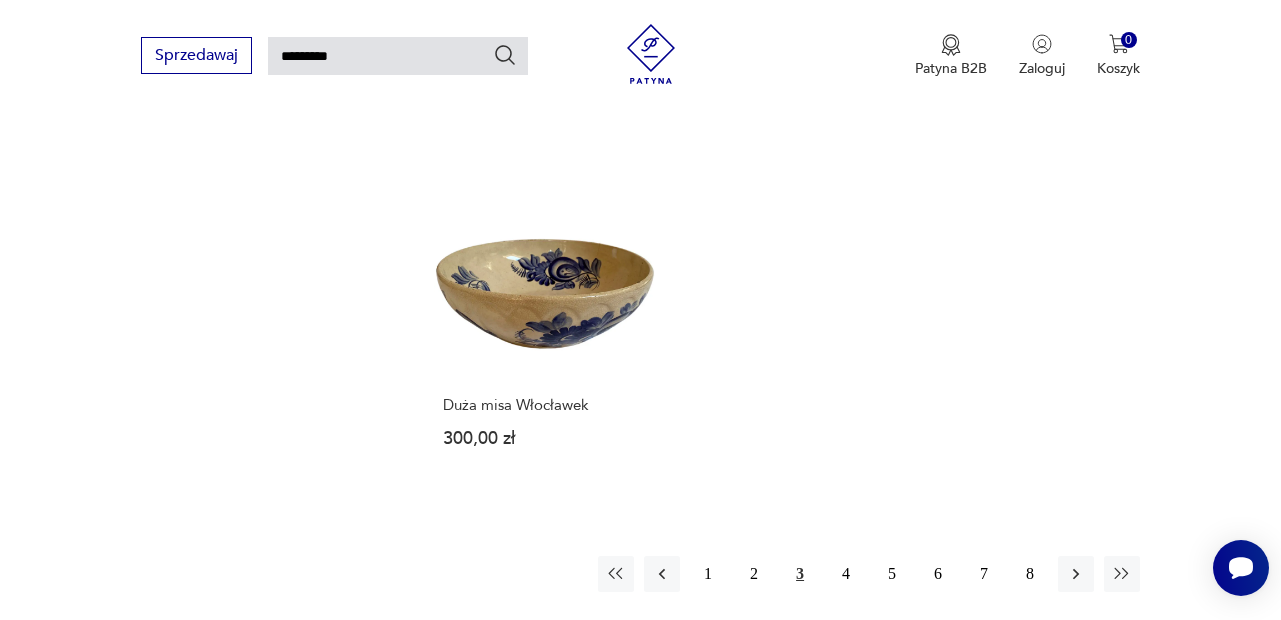 scroll, scrollTop: 2302, scrollLeft: 0, axis: vertical 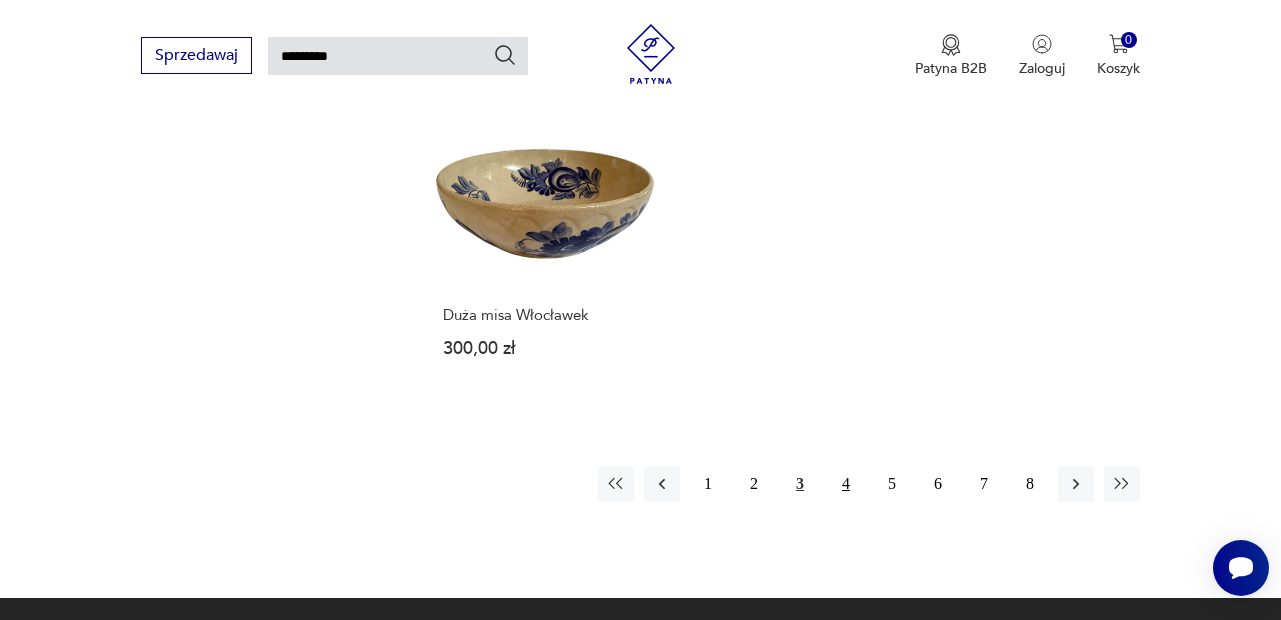 click on "4" at bounding box center (846, 484) 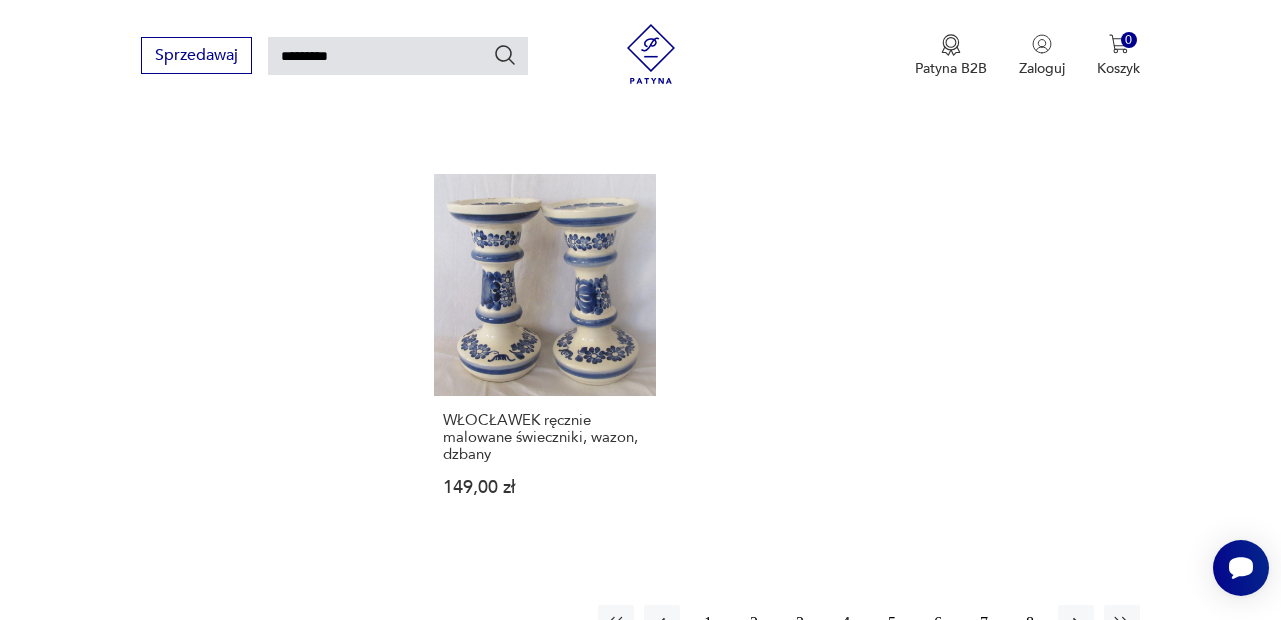 scroll, scrollTop: 2221, scrollLeft: 0, axis: vertical 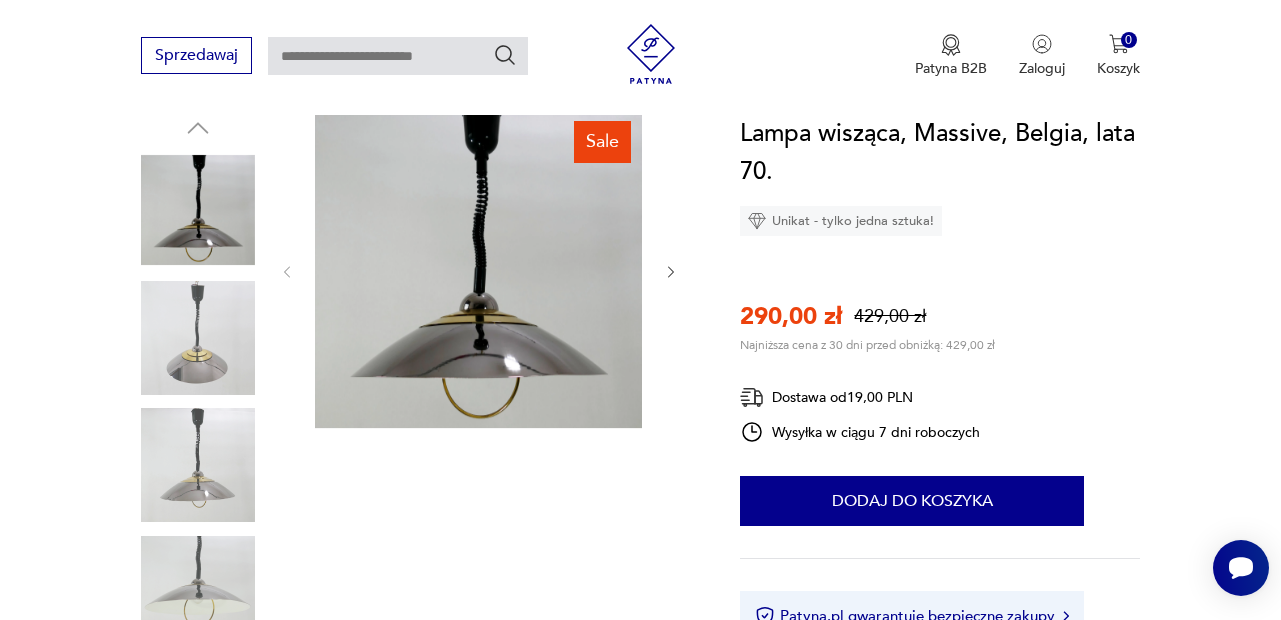click at bounding box center [671, 272] 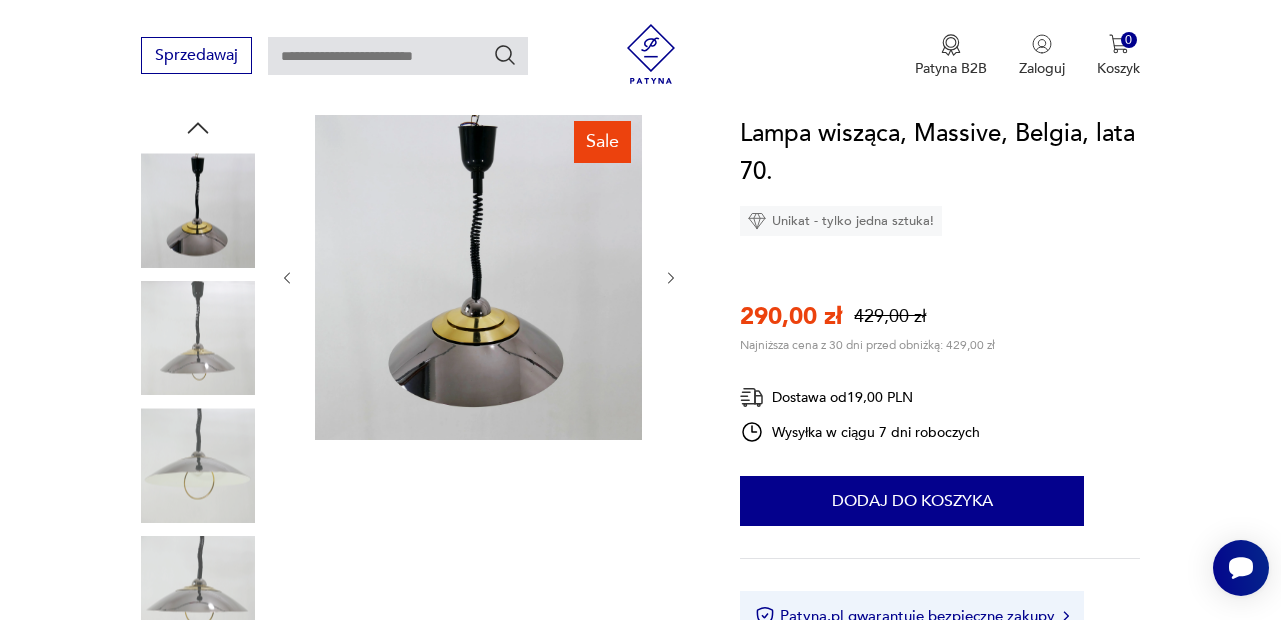 click at bounding box center (479, 278) 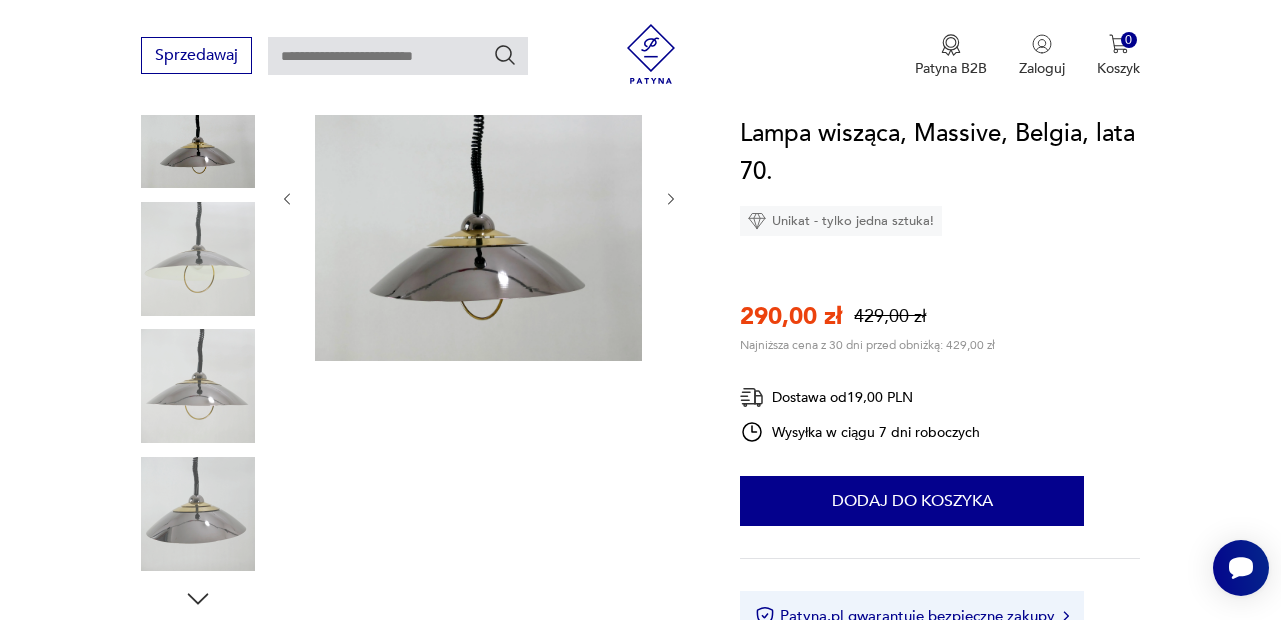 click at bounding box center (0, 0) 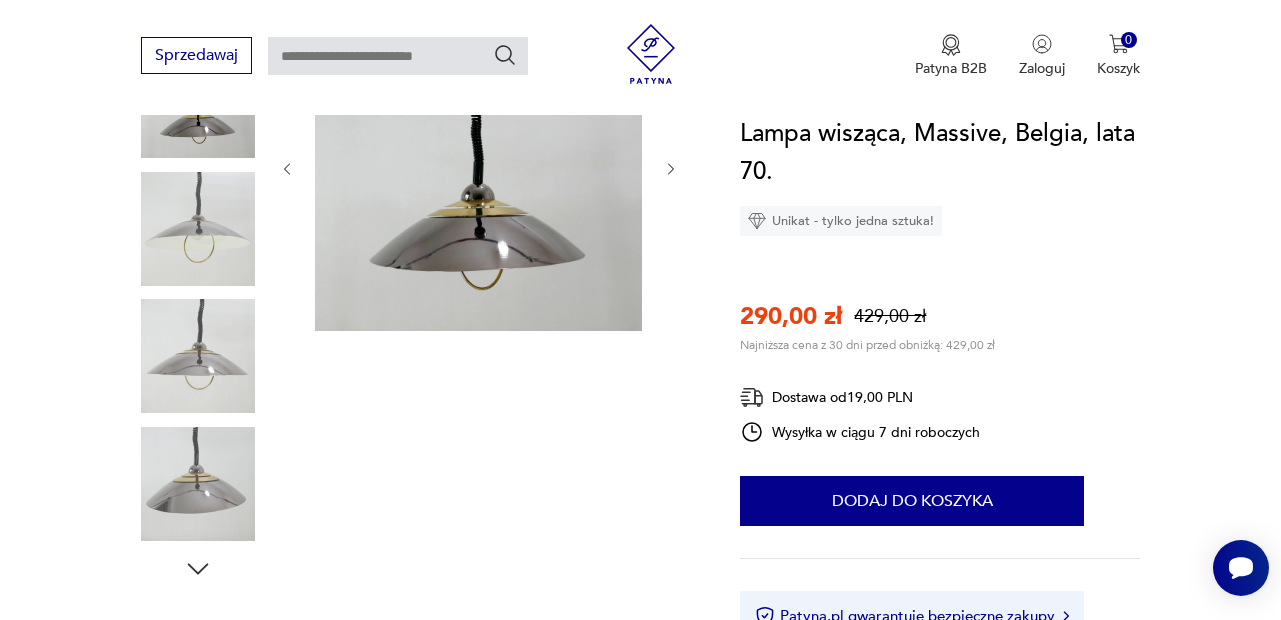 click at bounding box center [0, 0] 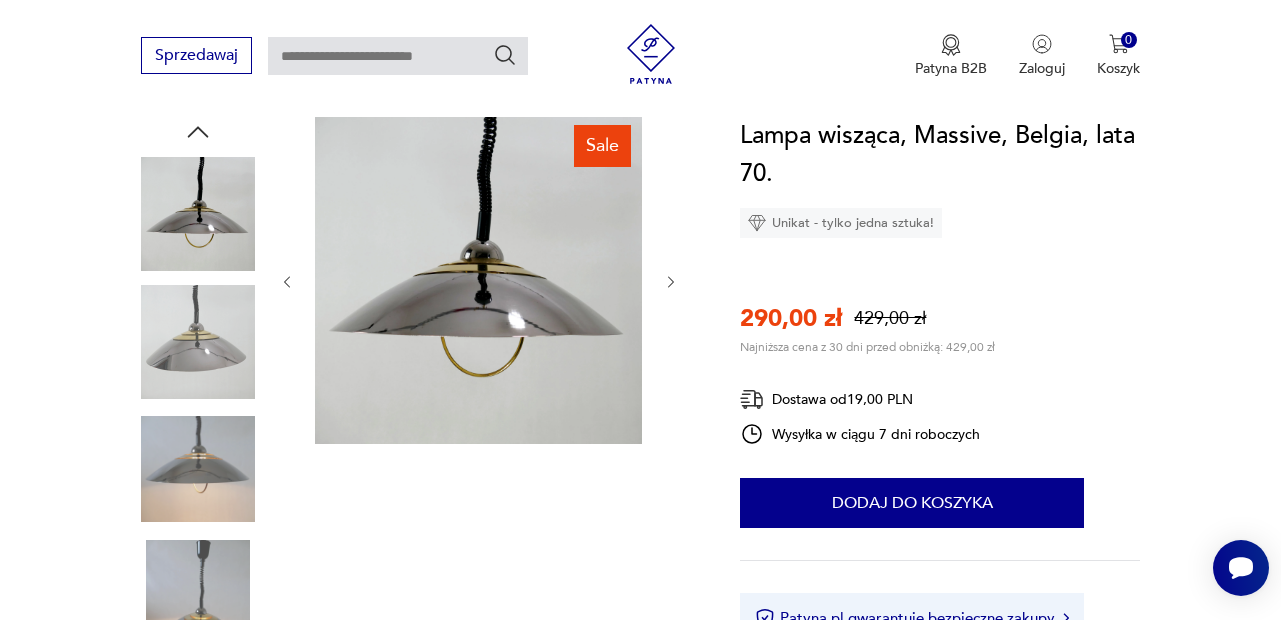 scroll, scrollTop: 183, scrollLeft: 0, axis: vertical 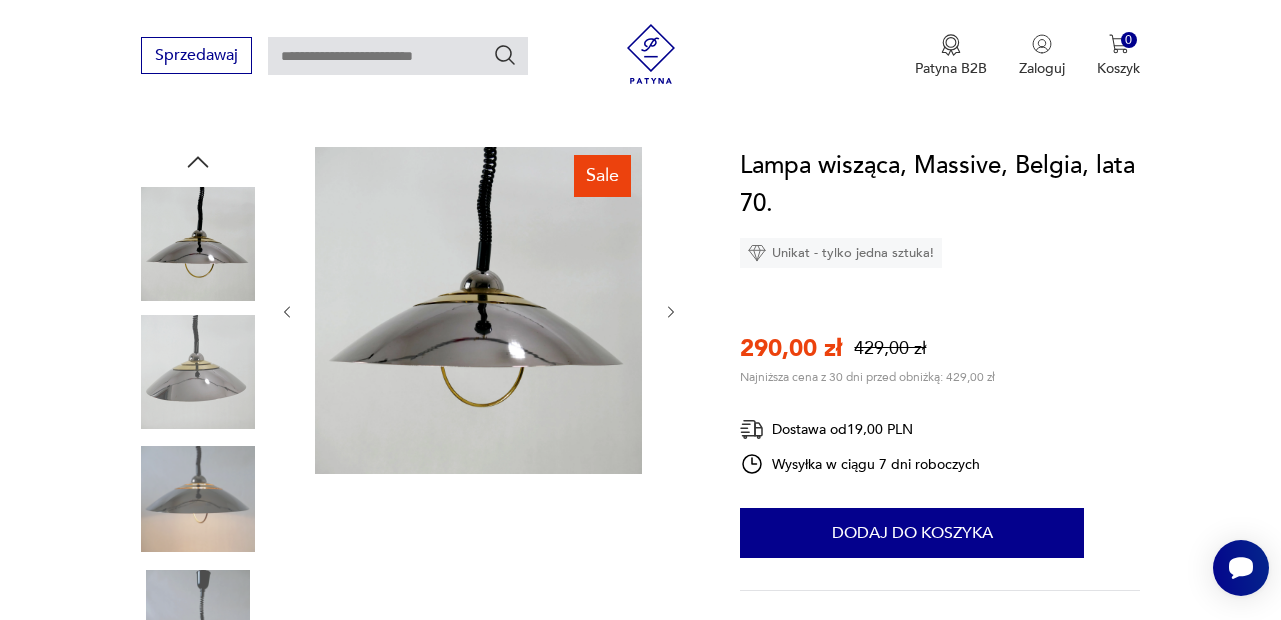 click at bounding box center [198, 244] 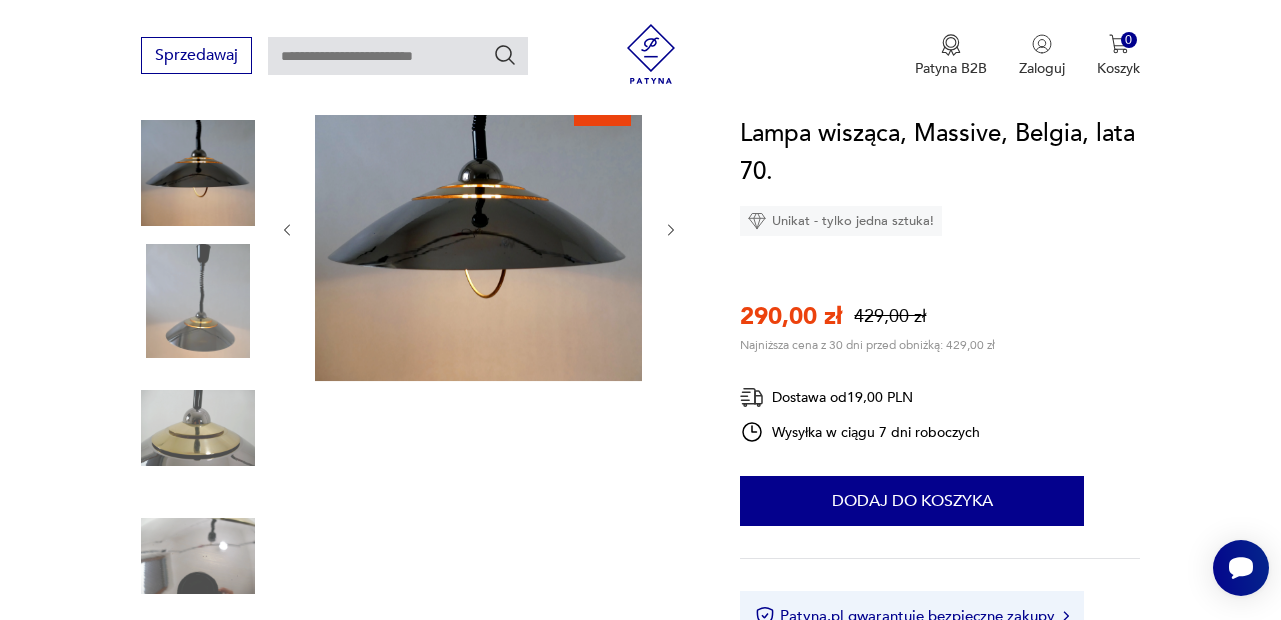 scroll, scrollTop: 268, scrollLeft: 0, axis: vertical 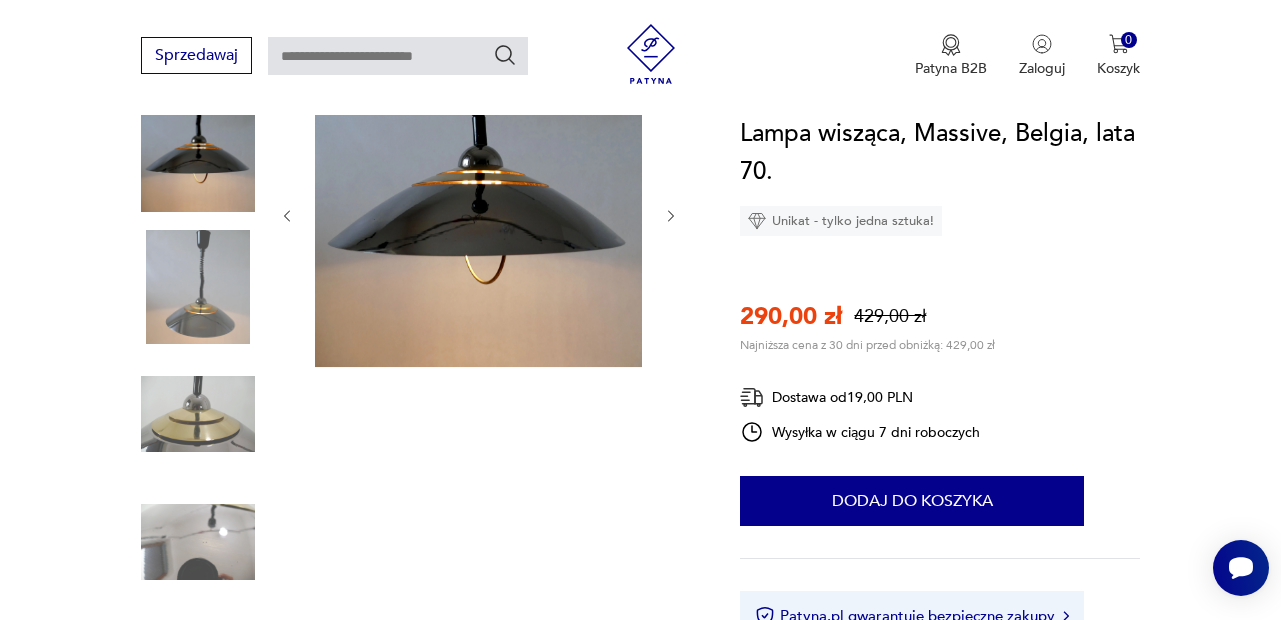 click at bounding box center (0, 0) 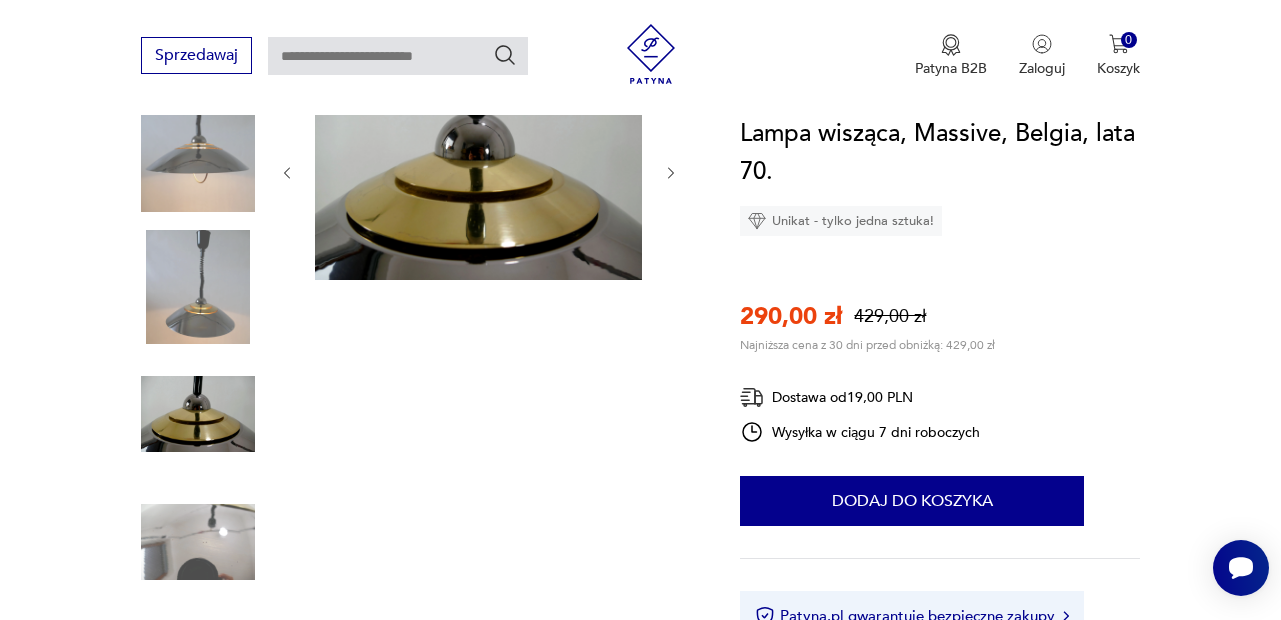 click at bounding box center (0, 0) 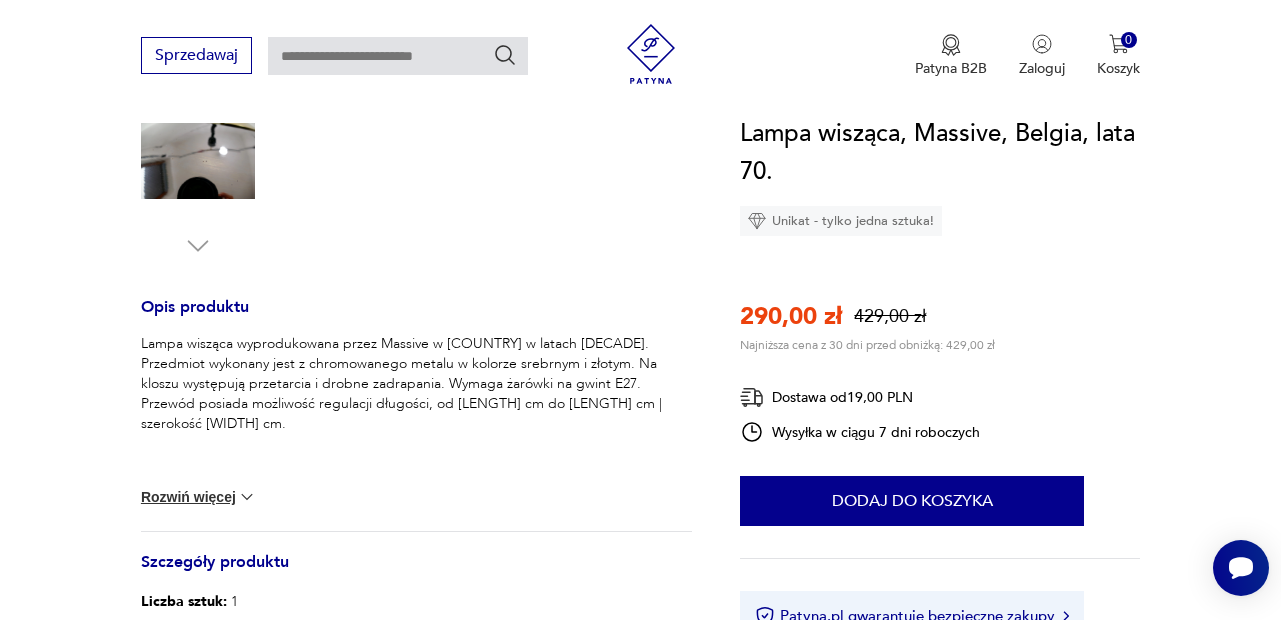 scroll, scrollTop: 650, scrollLeft: 0, axis: vertical 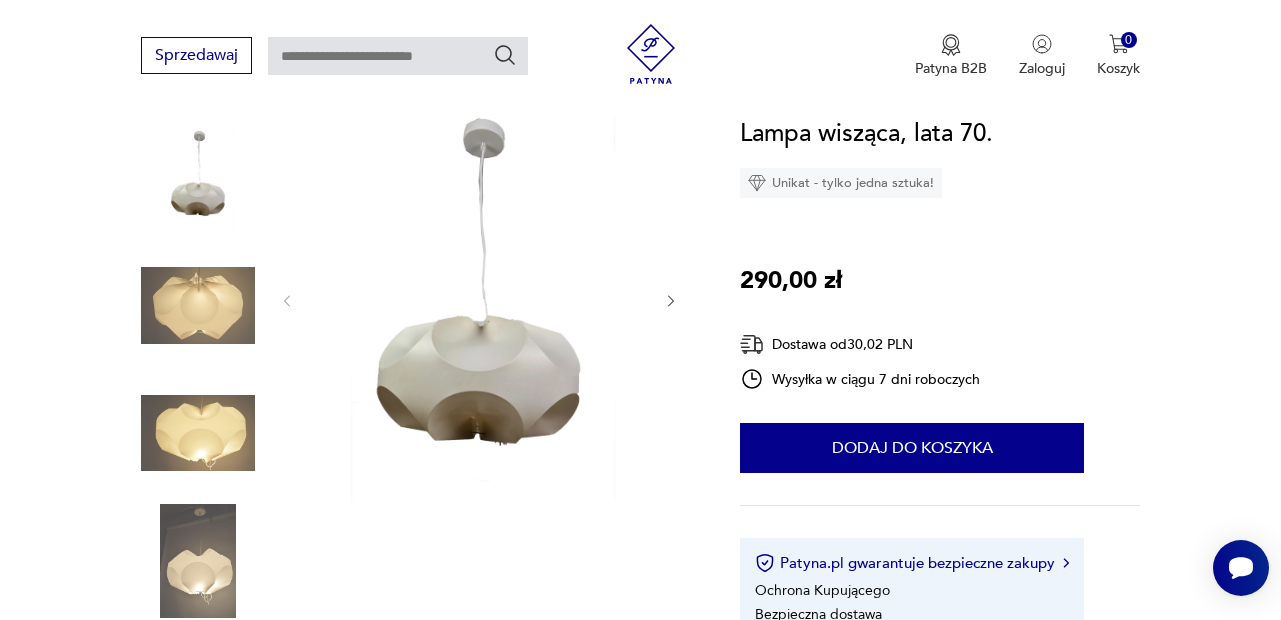 click at bounding box center (198, 306) 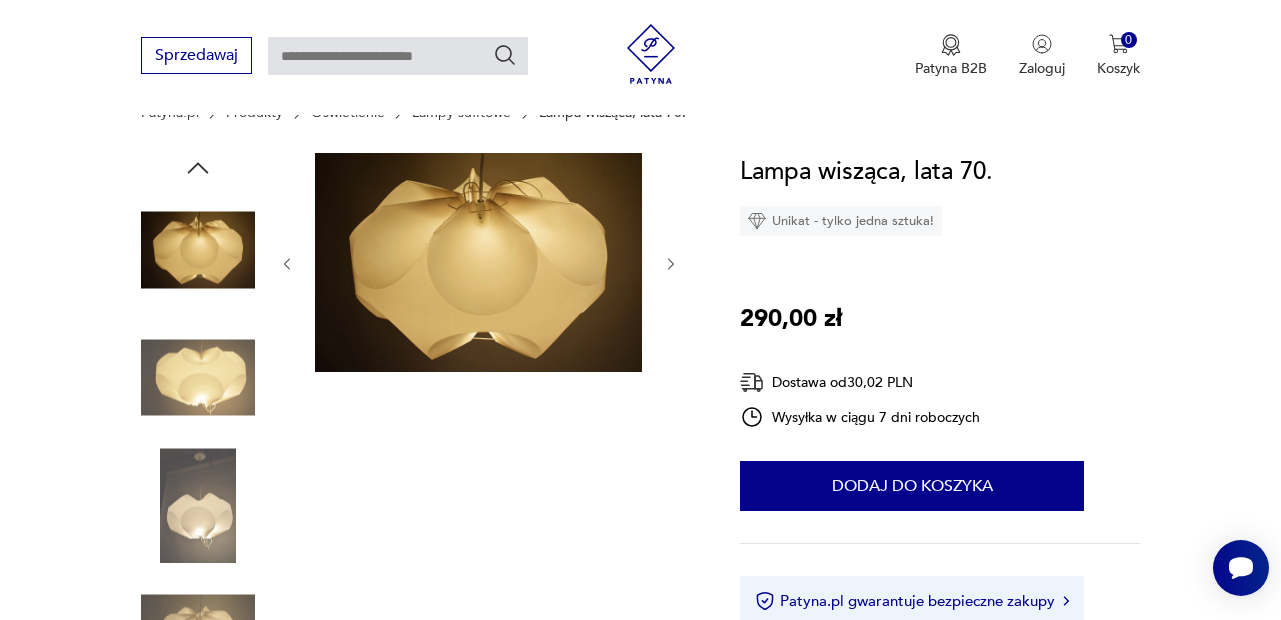 scroll, scrollTop: 171, scrollLeft: 0, axis: vertical 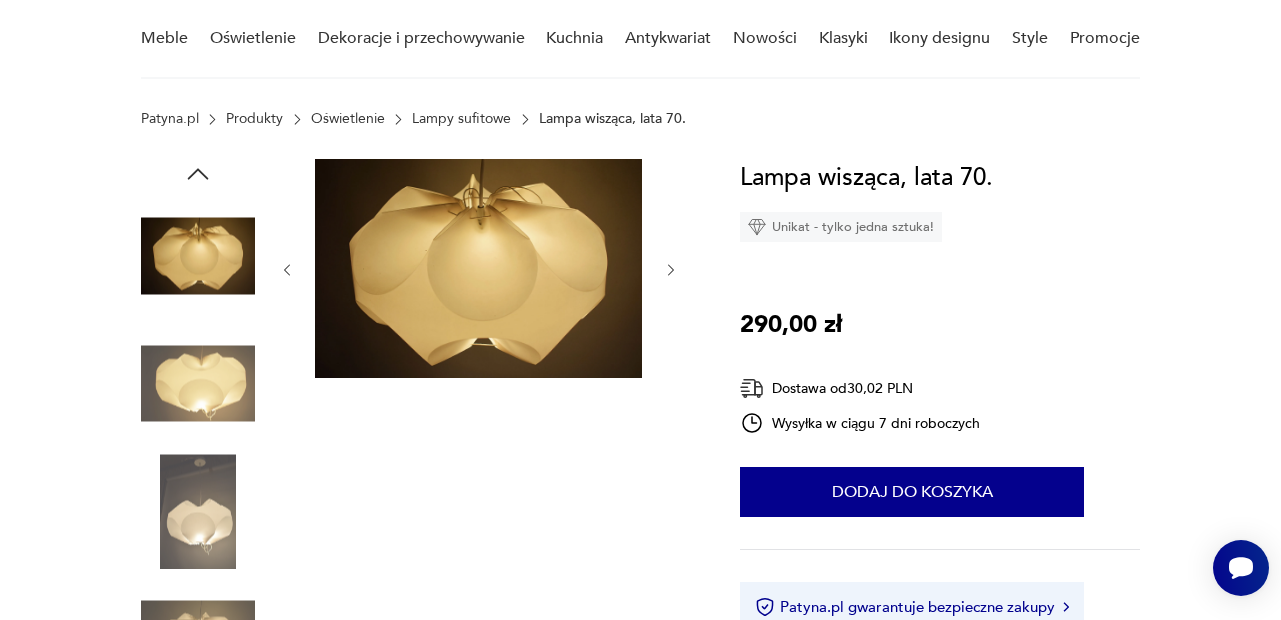 click at bounding box center [0, 0] 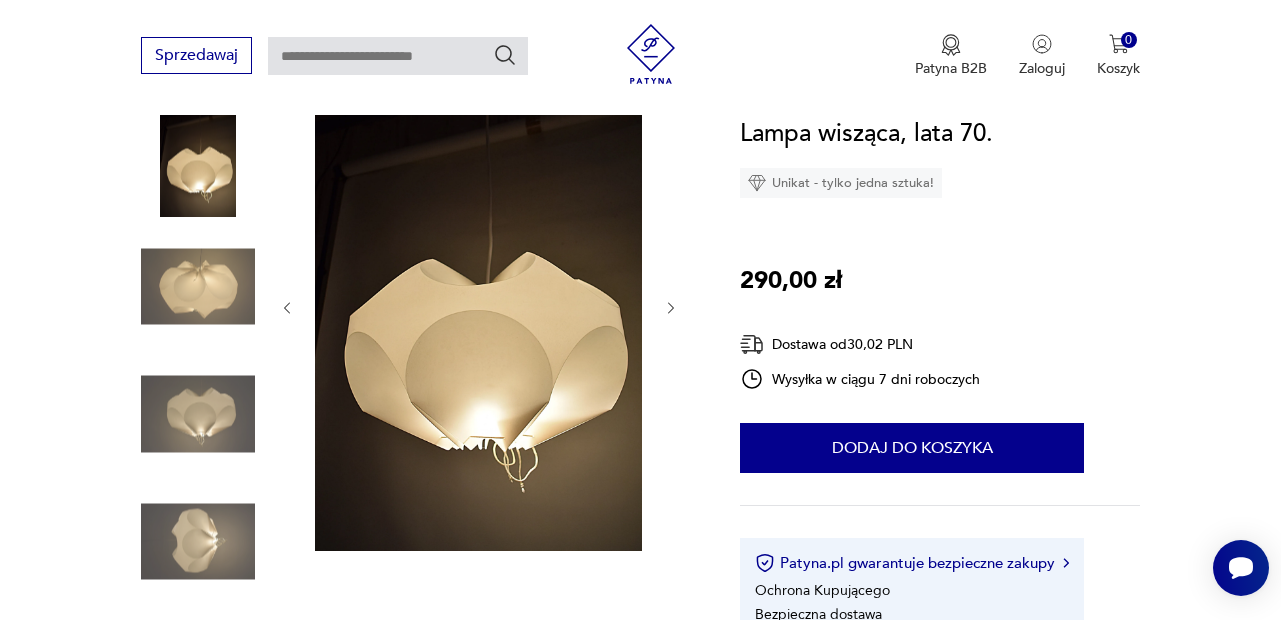 scroll, scrollTop: 264, scrollLeft: 0, axis: vertical 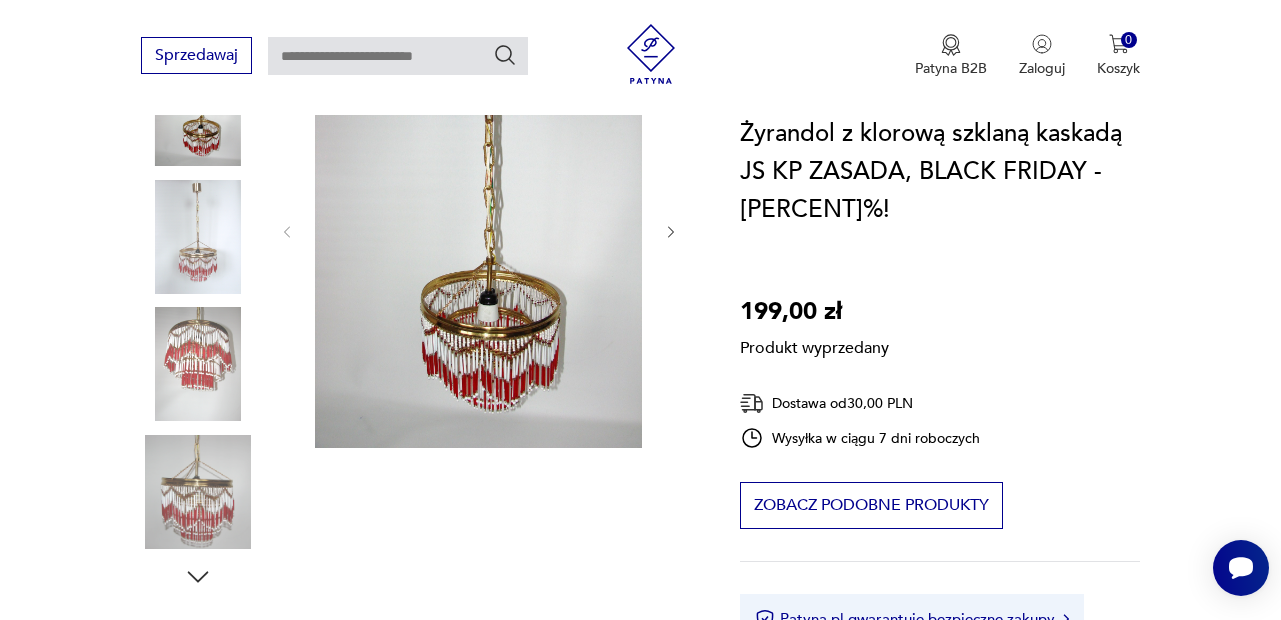 drag, startPoint x: 214, startPoint y: 230, endPoint x: 230, endPoint y: 297, distance: 68.88396 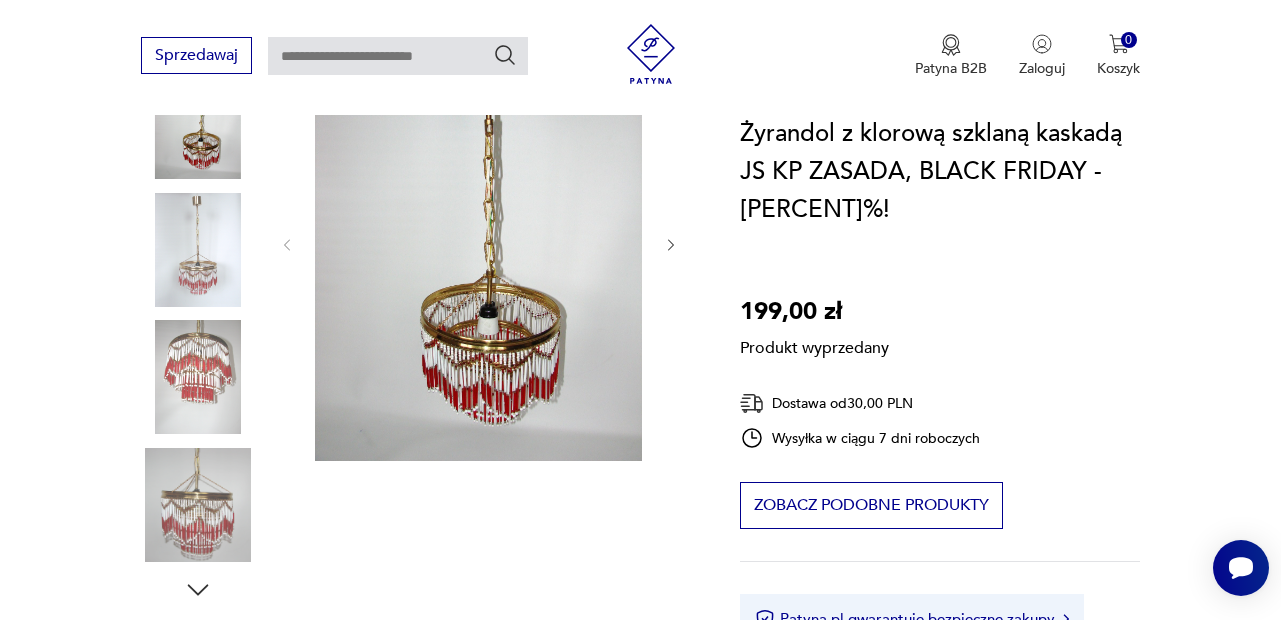 scroll, scrollTop: 292, scrollLeft: 0, axis: vertical 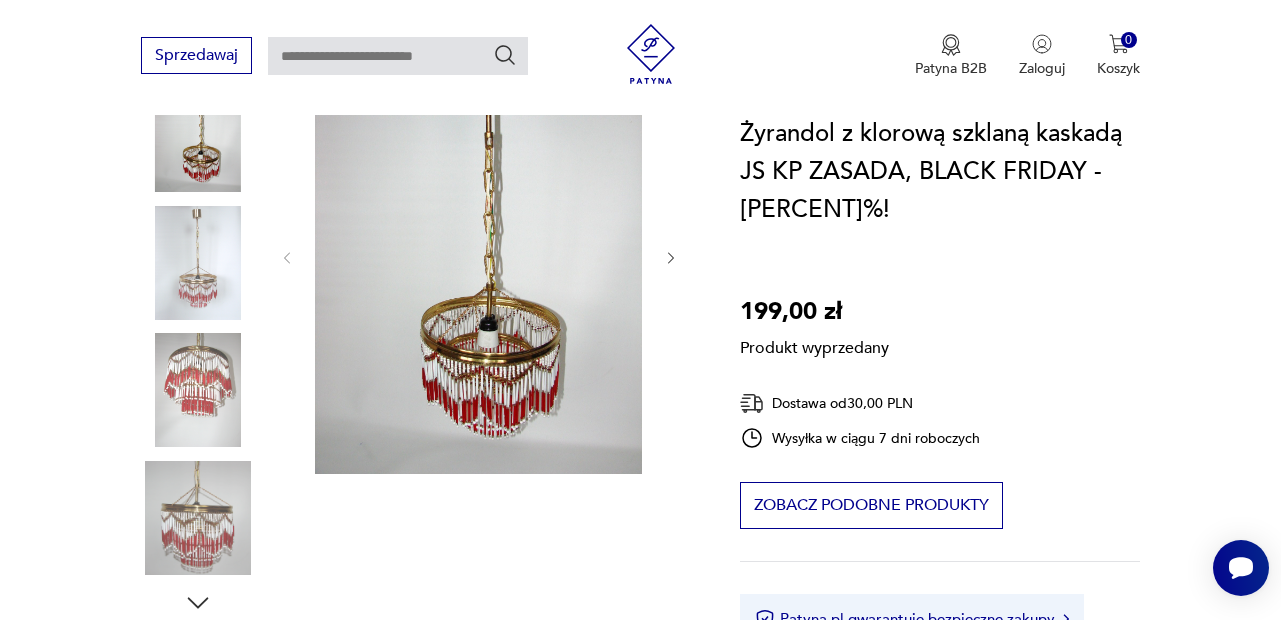 click on "Produkt wyprzedany Opis produktu Żyrandol JS KP ZASADA z trzystopniową kaskadą z kolorowych szklanych rureczek i korali ,które są połączone z mosiądzem co daje bardzo ciekawy efekt wizualny. Pochodzi z lat 50.-60. i jest w stanie bardzo dobrym. Wymaga żarówki E27.
Wymiary;
পরিমাণ [NUMBER]cm ( możliwość dowolnego skrócenia)
średnica [NUMBER]cm
lampa bez łańcucha wys.[NUMBER]cm Rozwiń więcej Szczegóły produktu Stan:   dobry Typ :   sufitowa Tworzywo :   szkło, inne Dodatkowe :   sygnatura Średnica :   [NUMBER]cm Miasto Sprzedawcy :   [CITY] Tagi:   SALE ,  żyrandol O sprzedawcy RELIKT DESIGN Zweryfikowany sprzedawca Od [NUMBER] lat z Patyną Dostawa i zwroty Dostępne formy dostawy: Odbior osobisty   [PRICE] PLN Przesylka priorytetowa   [PRICE] PLN Zwroty: Jeśli z jakiegokolwiek powodu chcesz zwrócić zamówiony przedmiot, masz na to   [NUMBER] dni od momentu otrzymania przesyłki." at bounding box center [417, 648] 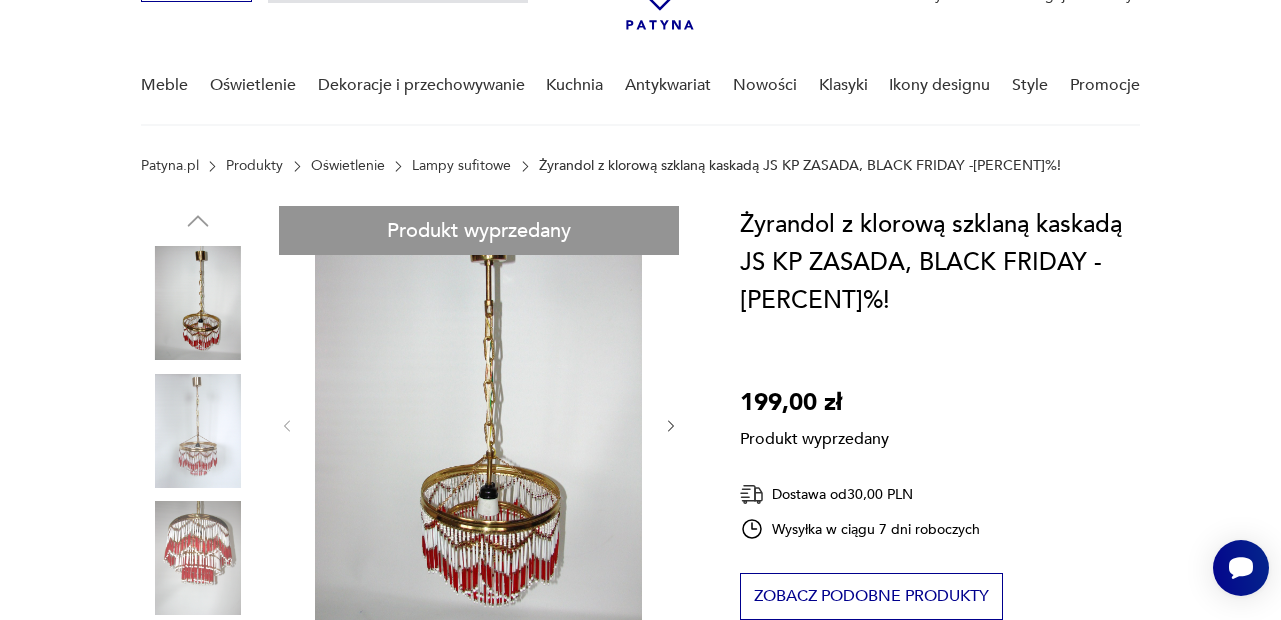 scroll, scrollTop: 130, scrollLeft: 0, axis: vertical 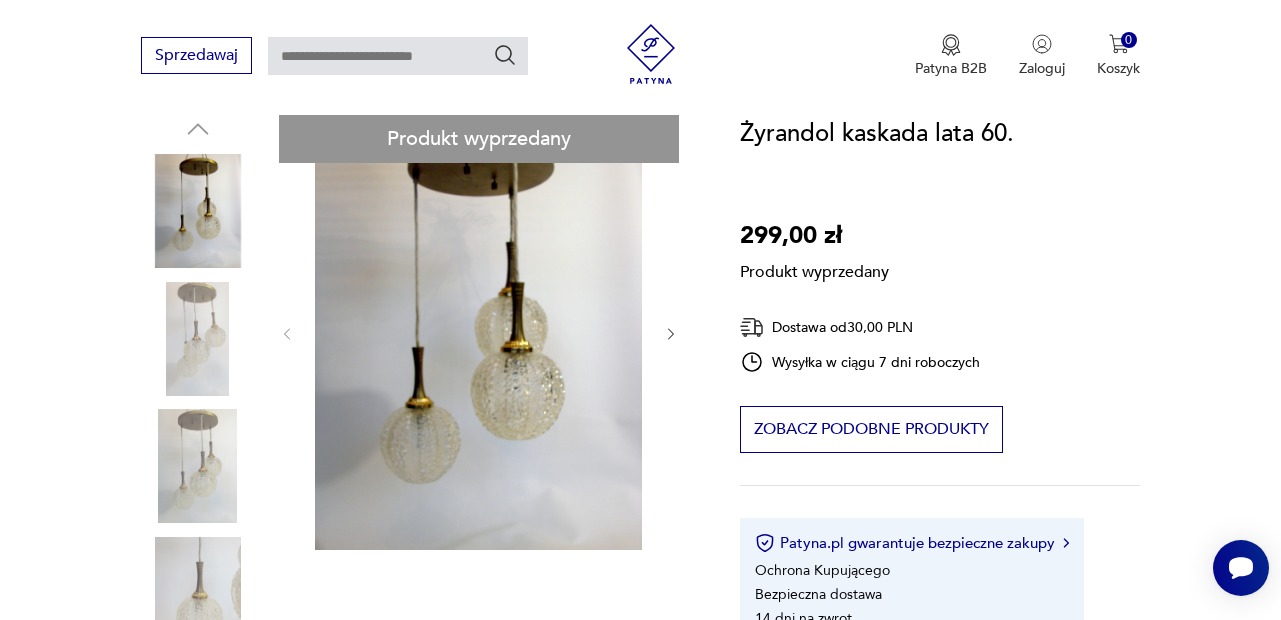 click on "Produkt wyprzedany Opis produktu Żyrandol kaskada z lat [YEAR], wykonany z mosiądzu, a klosze z grubego szkła formowanego. Wymaga 3 żarówek E27
wymiary:
wys.[HEIGHT] ([HEIGHT] ( możliwość dowolnego regulowania przewodów)
klosz [DIAMETER]cm
podsufitka [DIAMETER]cm Rozwiń więcej Szczegóły produktu Stan:   dobry Wysokość :   [HEIGHT]-[HEIGHT]cm Kolor:   żółty-gradient, przezroczysty Typ :   sufitowa Datowanie :   [YEAR] - [YEAR] Kolory :   gradient_yellow, transparent Tworzywo :   szkło, inne Dodatkowe :   regulacja Średnica :   [DIAMETER]cm Miasto Sprzedawcy :   [CITY] Tagi:   modern ,  żyrandol Rozwiń więcej O sprzedawcy RELIKT DESIGN Zweryfikowany sprzedawca Od 9 lat z Patyną Dostawa i zwroty Dostępne formy dostawy: Przesylka priorytetowa   30,00 PLN Odbior osobisty   0,00 PLN Zwroty: Jeśli z jakiegokolwiek powodu chcesz zwrócić zamówiony przedmiot, masz na to   14 dni od momentu otrzymania przesyłki." at bounding box center (417, 756) 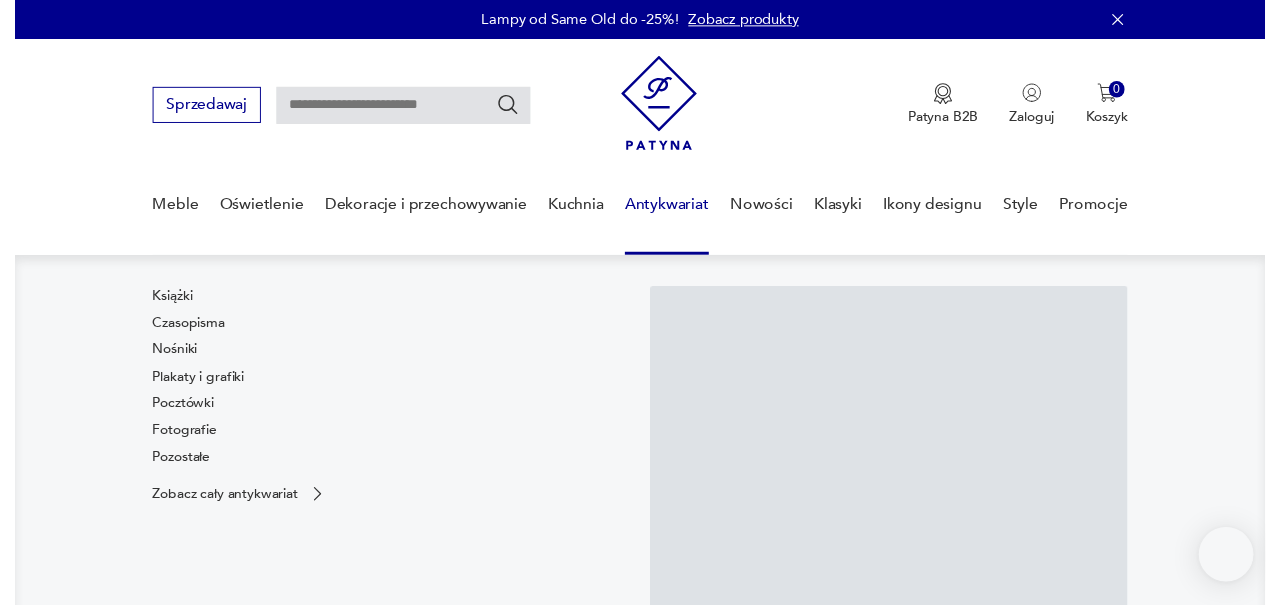 scroll, scrollTop: 94, scrollLeft: 15, axis: both 